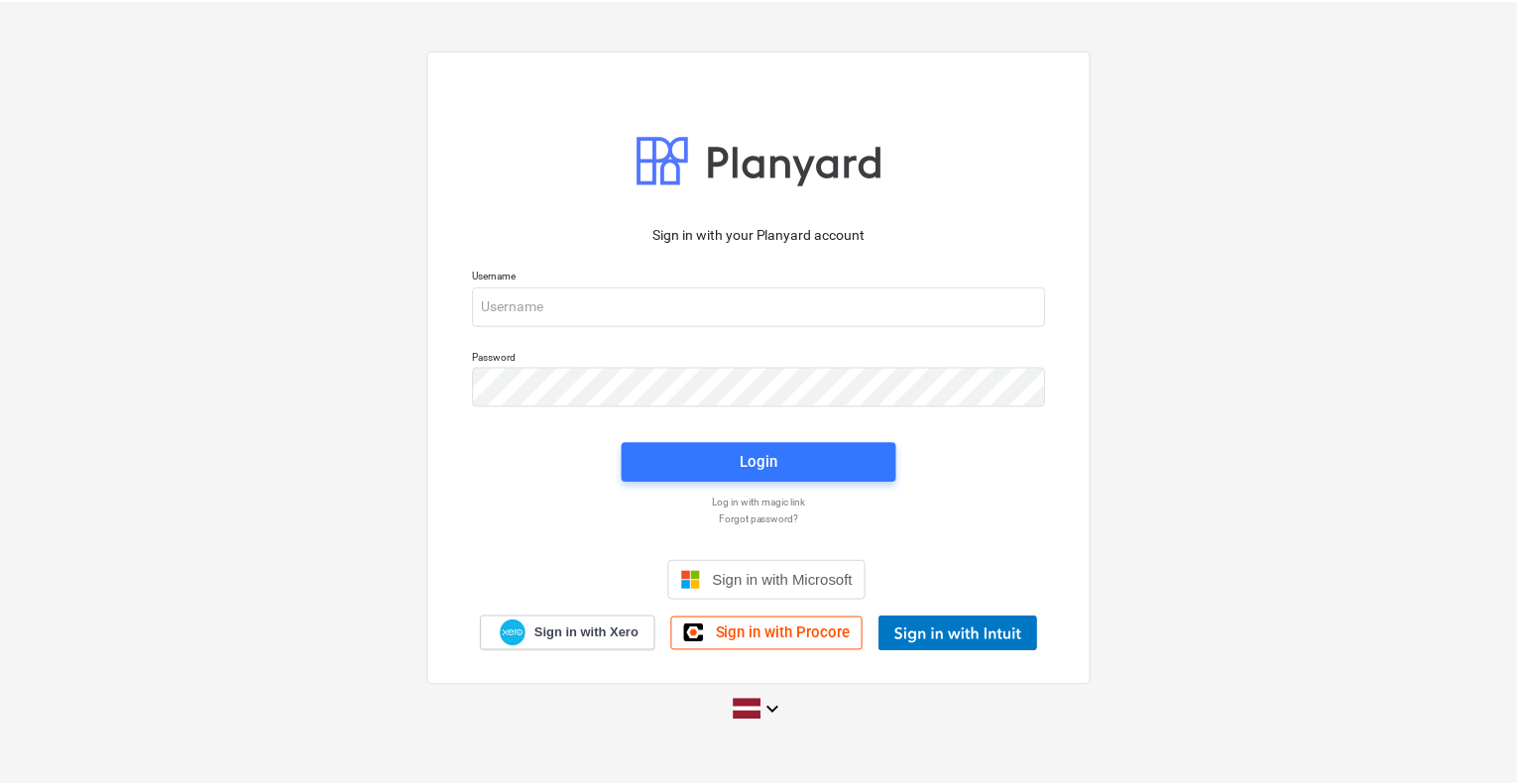 scroll, scrollTop: 0, scrollLeft: 0, axis: both 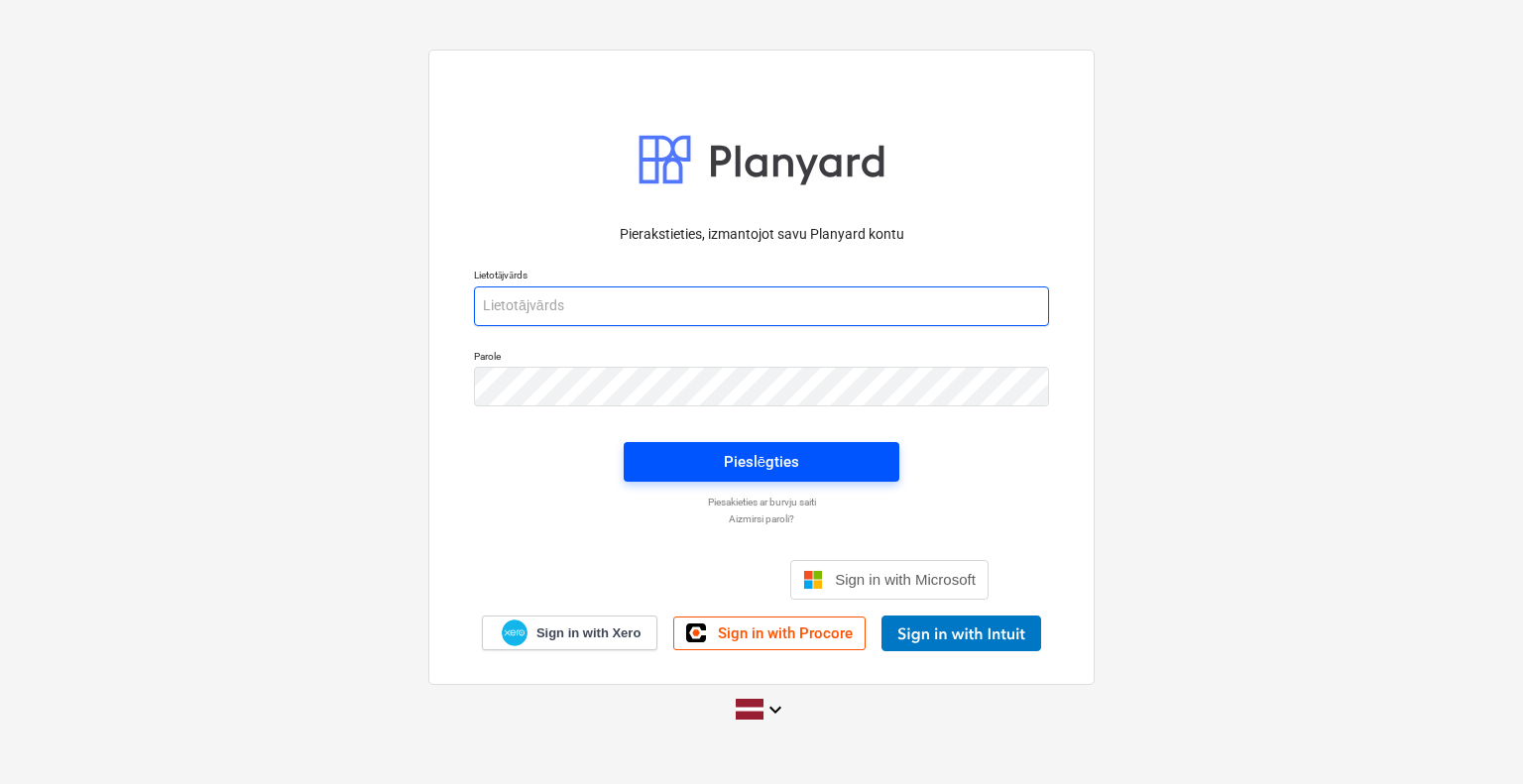 type on "[EMAIL_ADDRESS][PERSON_NAME][DOMAIN_NAME]" 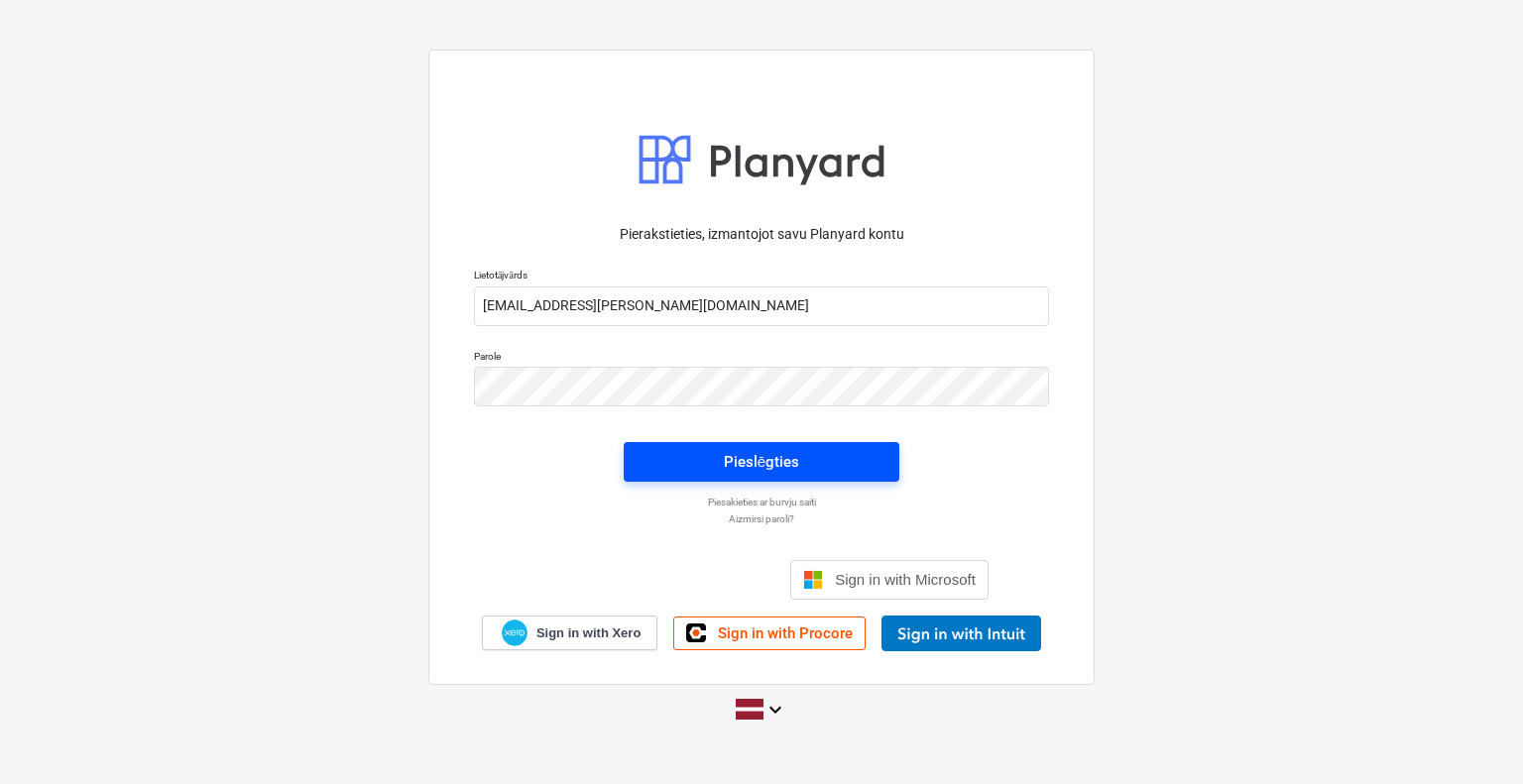 click on "Pieslēgties" at bounding box center [762, 462] 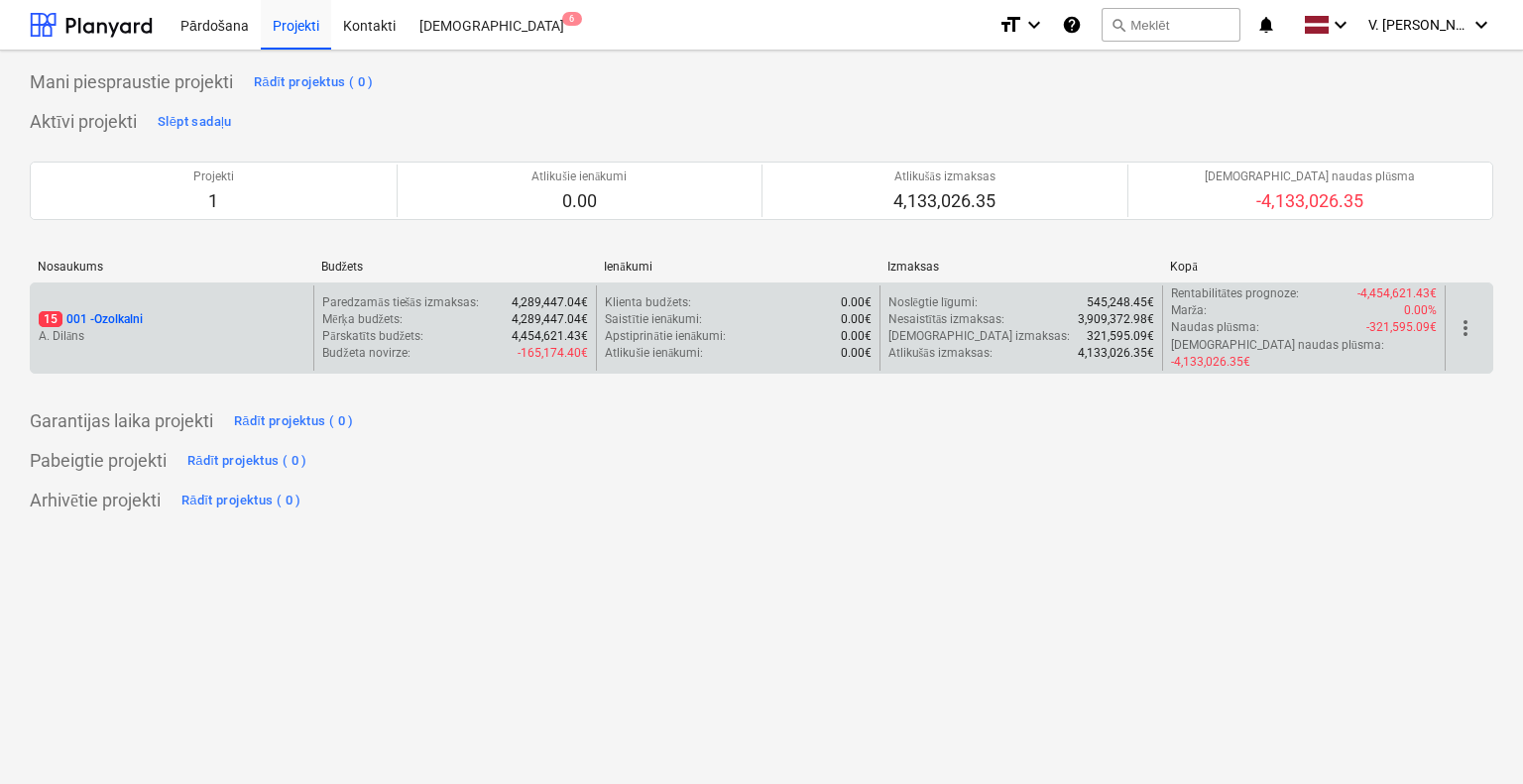 click on "15  001 -  Ozolkalni" at bounding box center [172, 319] 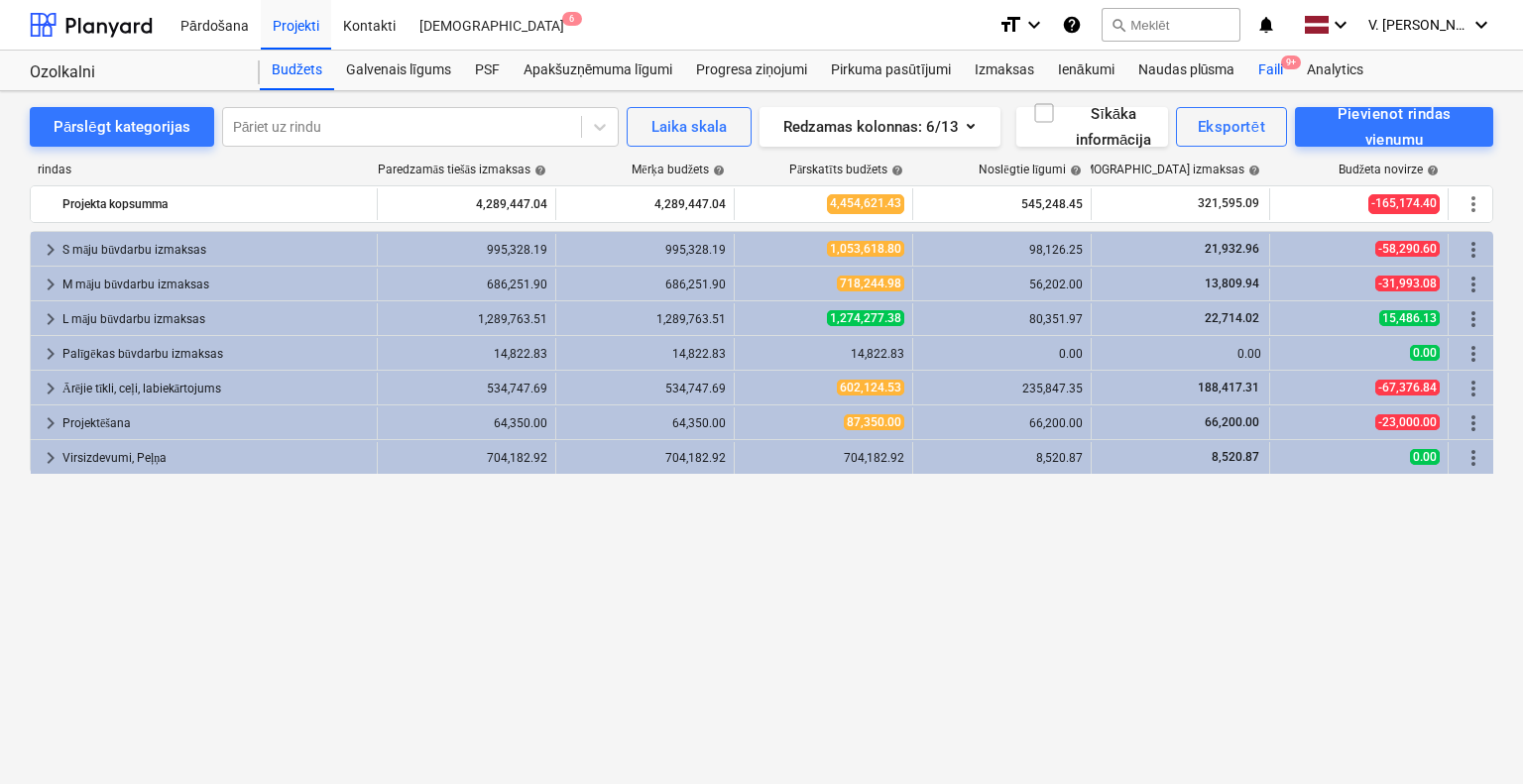 click on "Faili 9+" at bounding box center [1270, 70] 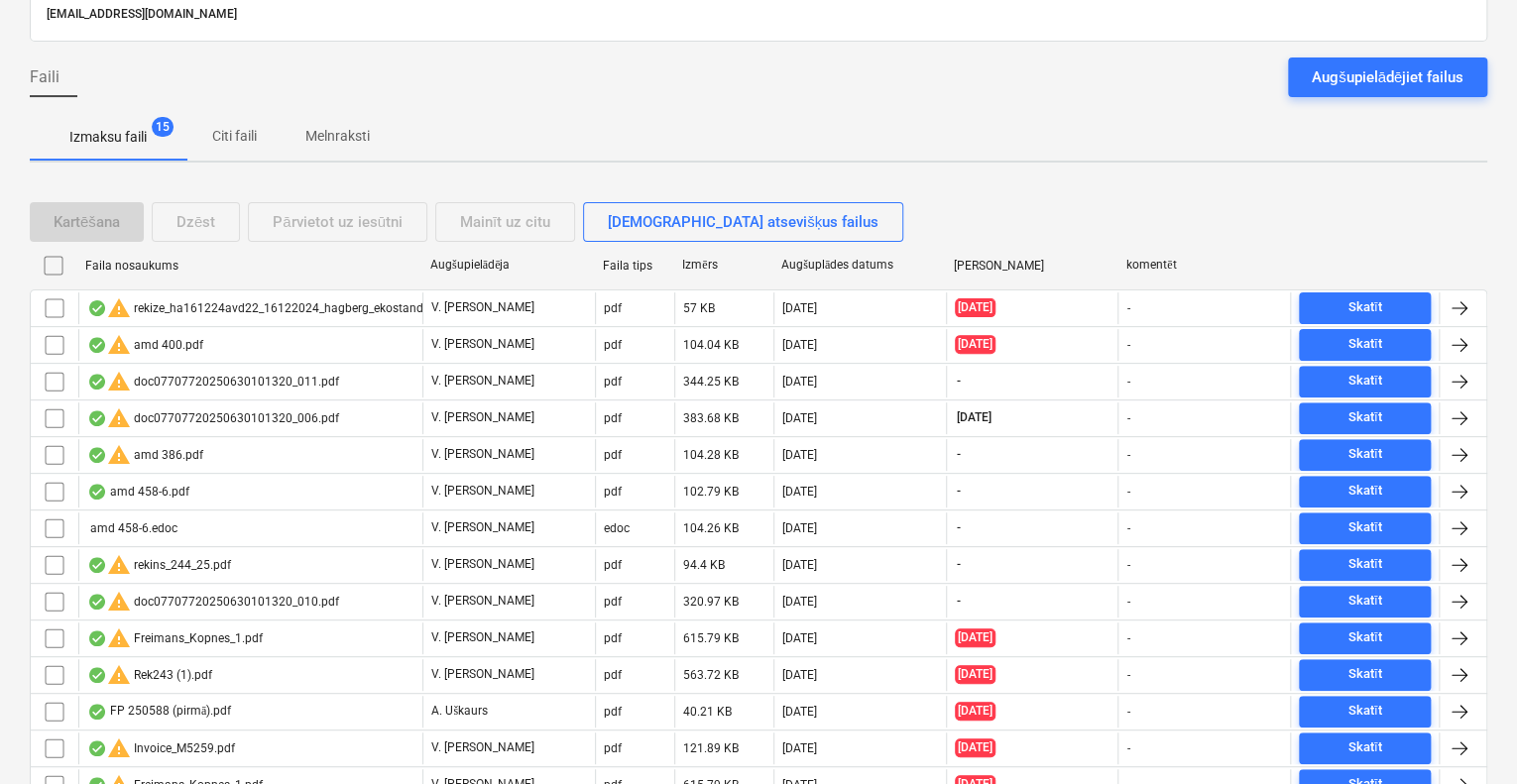 scroll, scrollTop: 0, scrollLeft: 0, axis: both 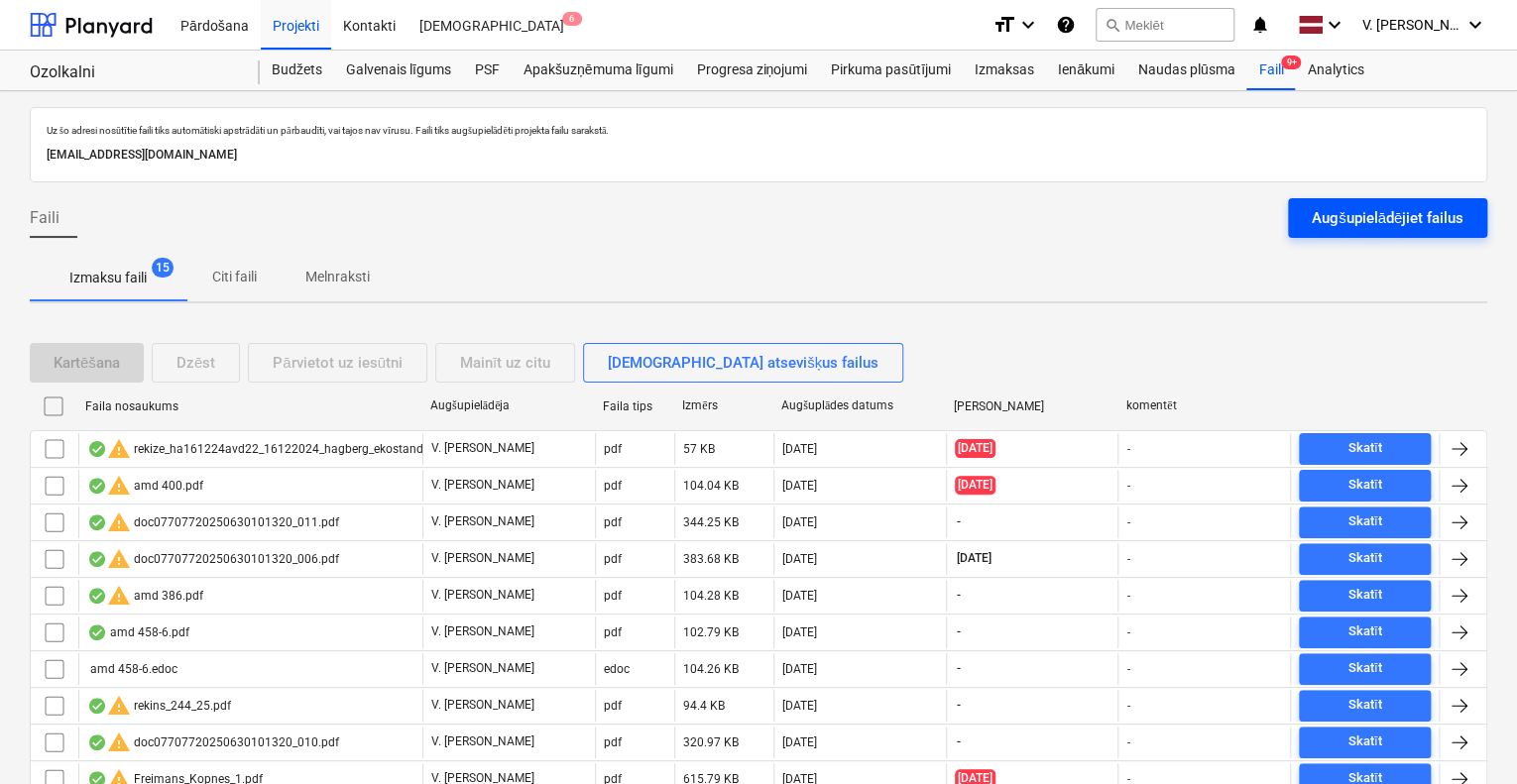 click on "Augšupielādējiet failus" at bounding box center (1387, 218) 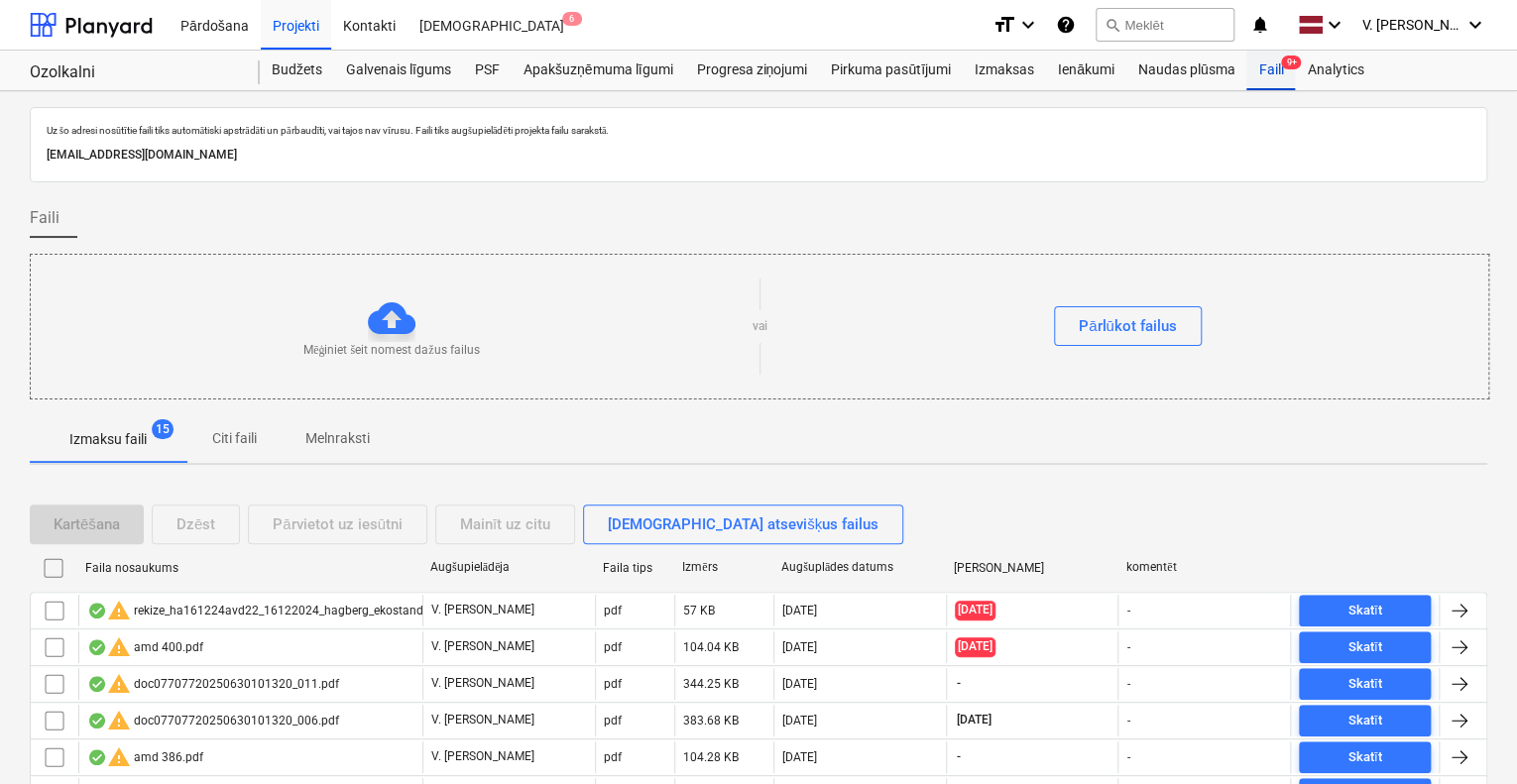 click on "Faili 9+" at bounding box center [1270, 70] 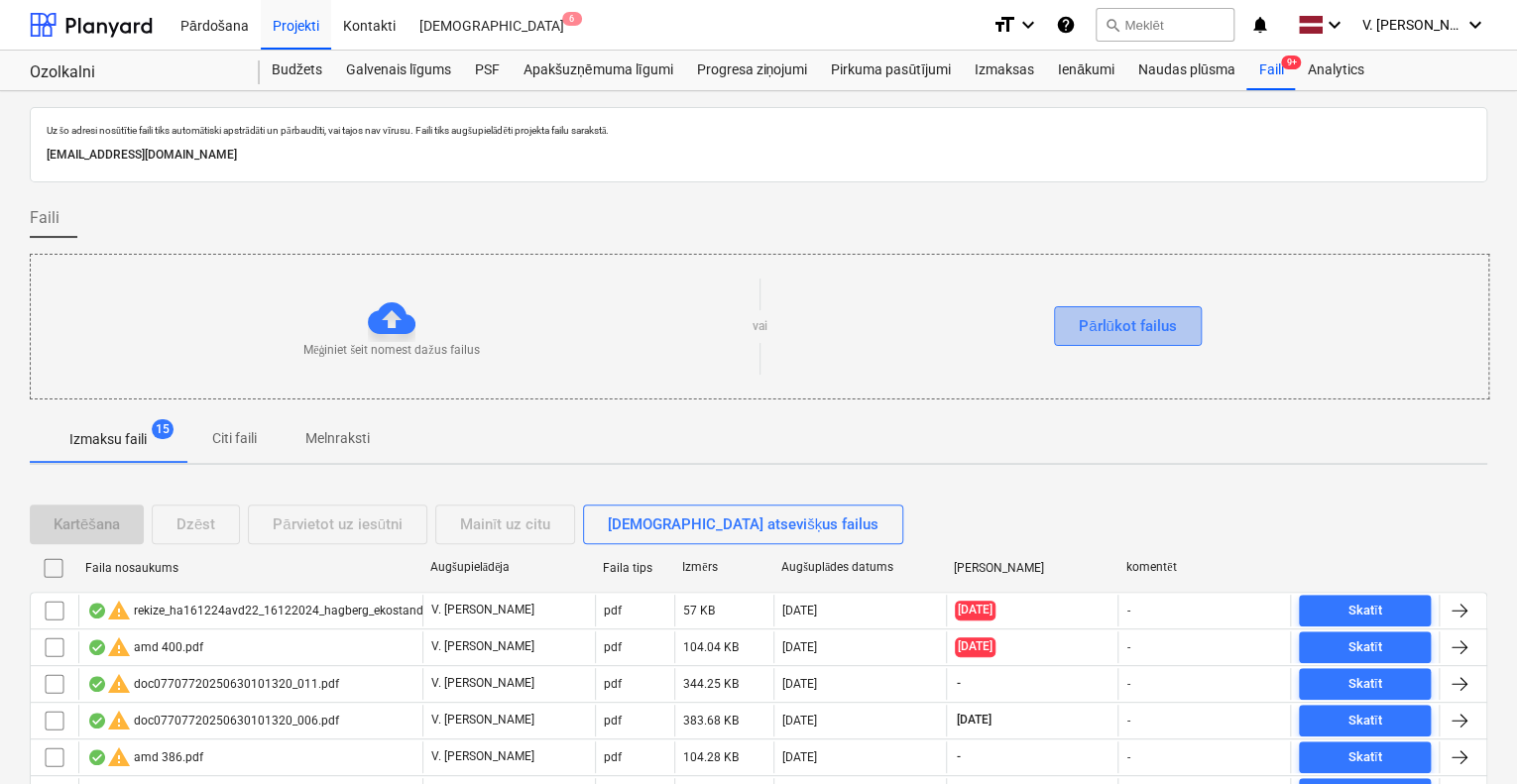 click on "Pārlūkot failus" at bounding box center [1127, 326] 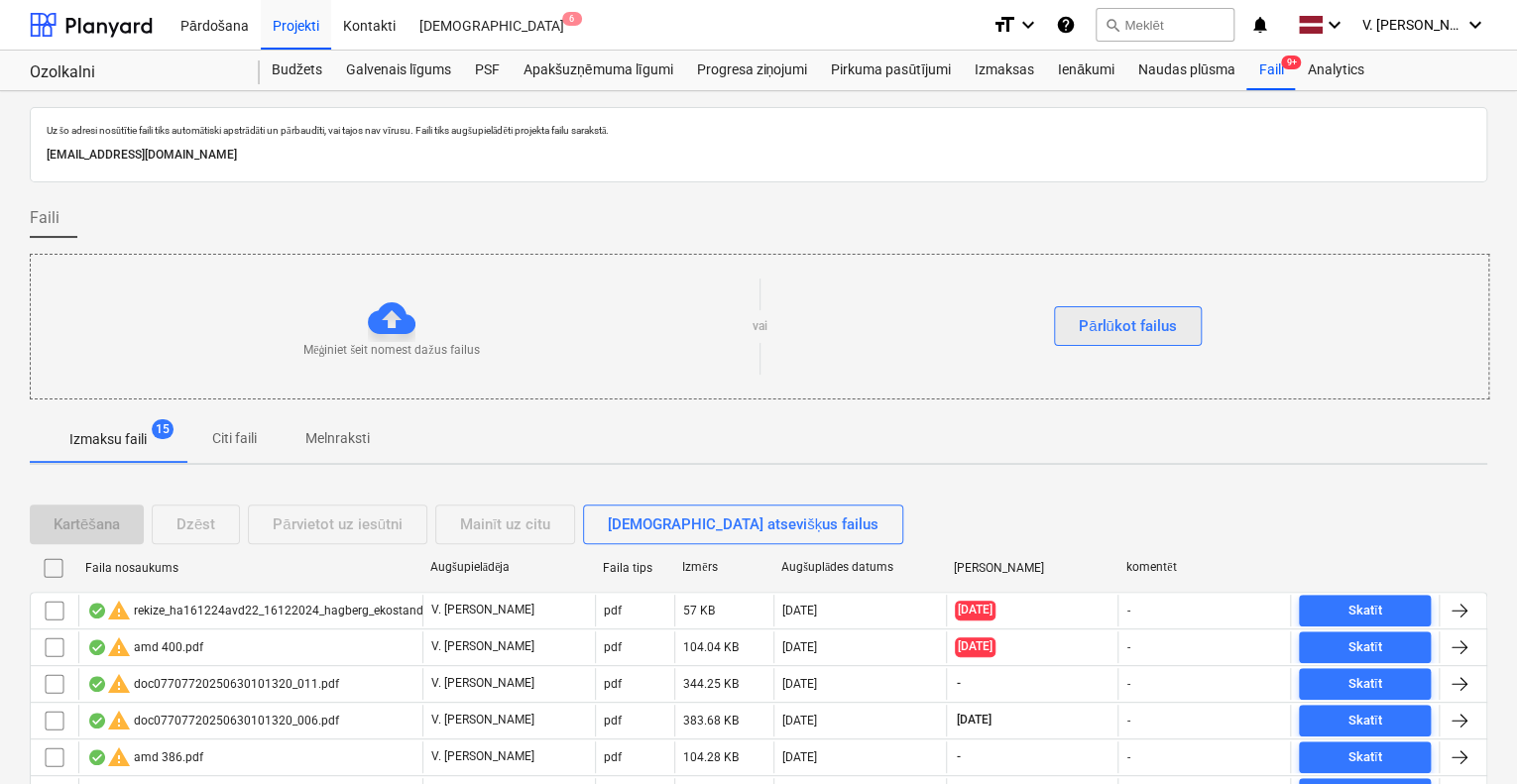 click on "Pārlūkot failus" at bounding box center (1127, 326) 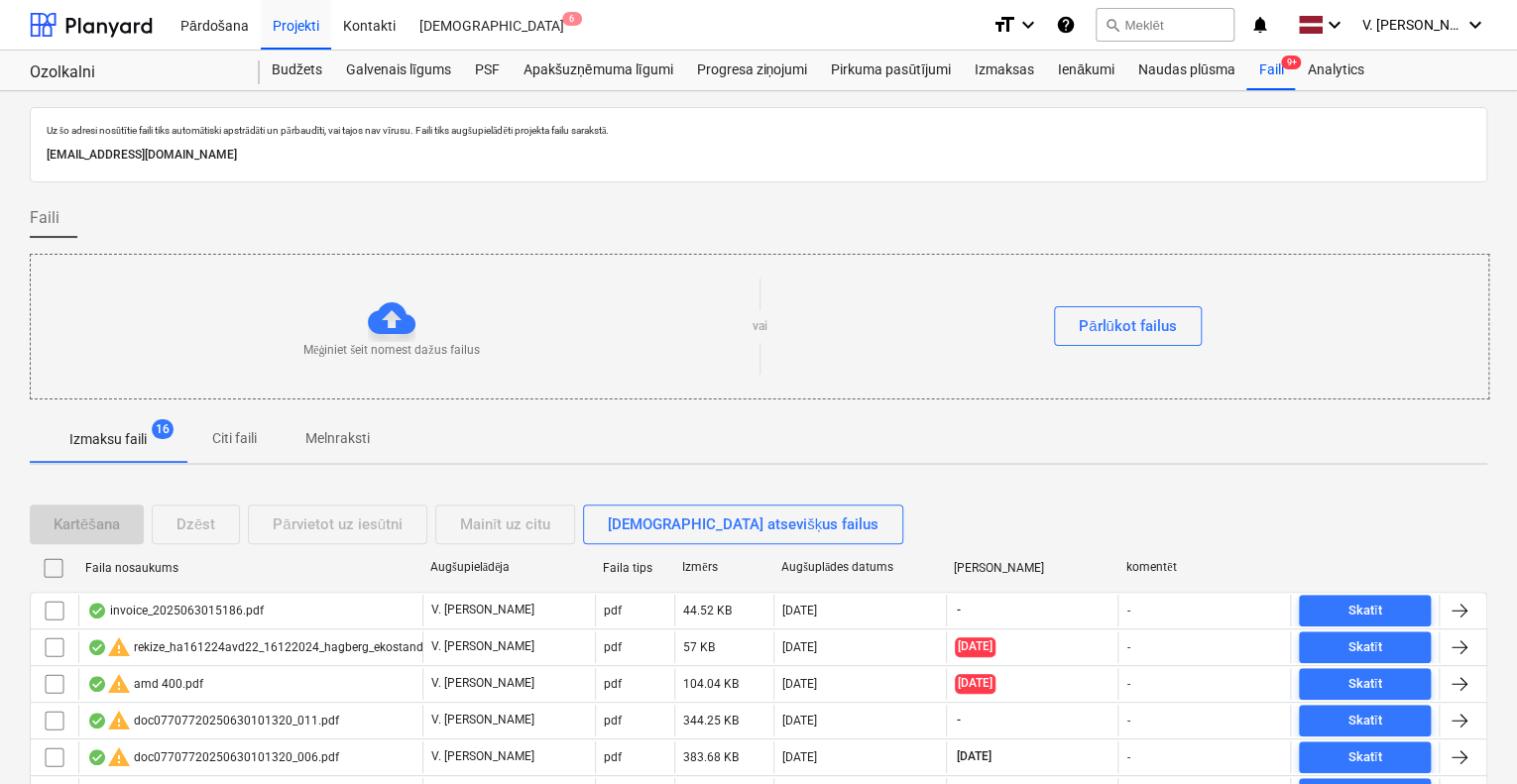 click on "Citi faili" at bounding box center [234, 438] 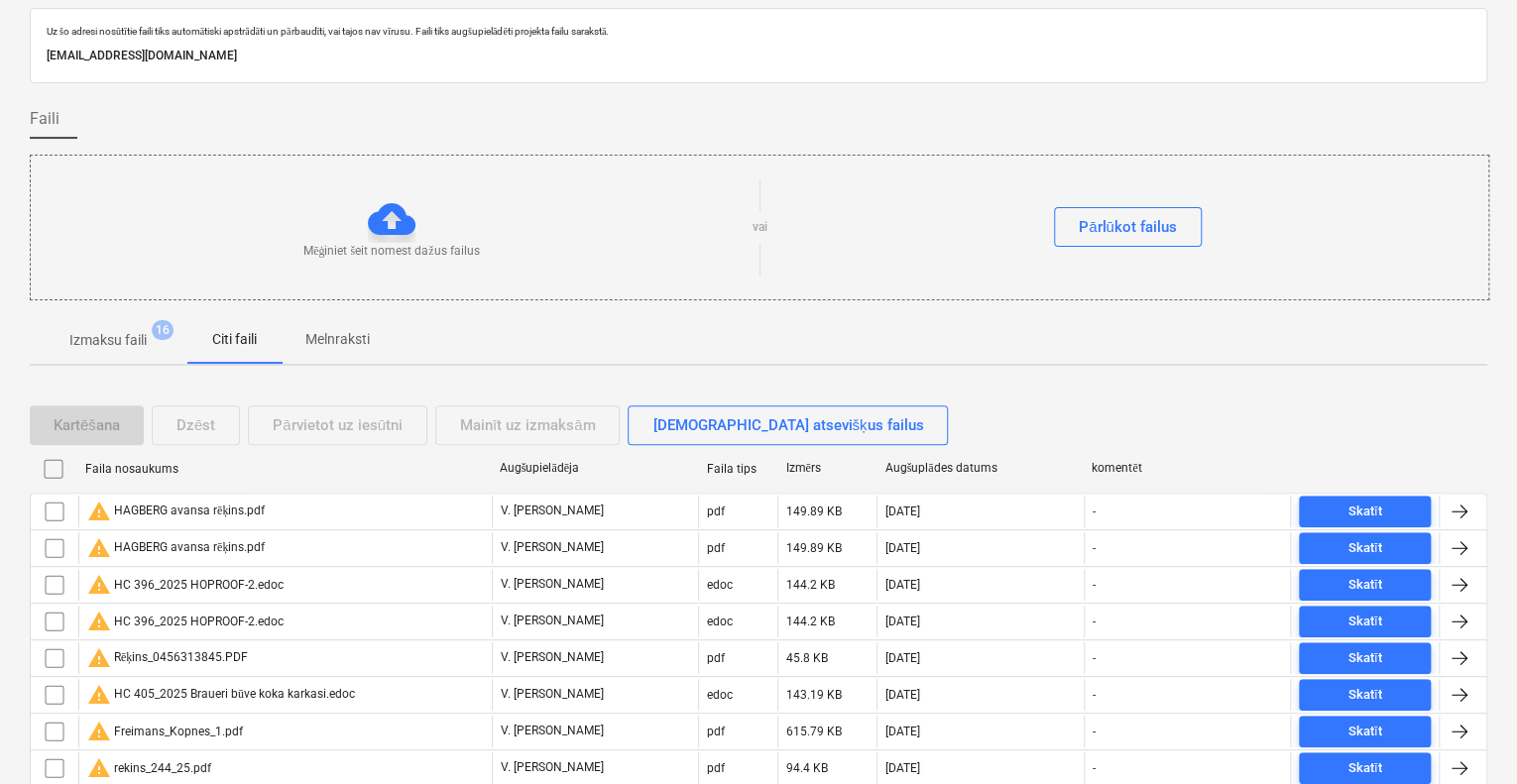 click on "Melnraksti" at bounding box center (337, 339) 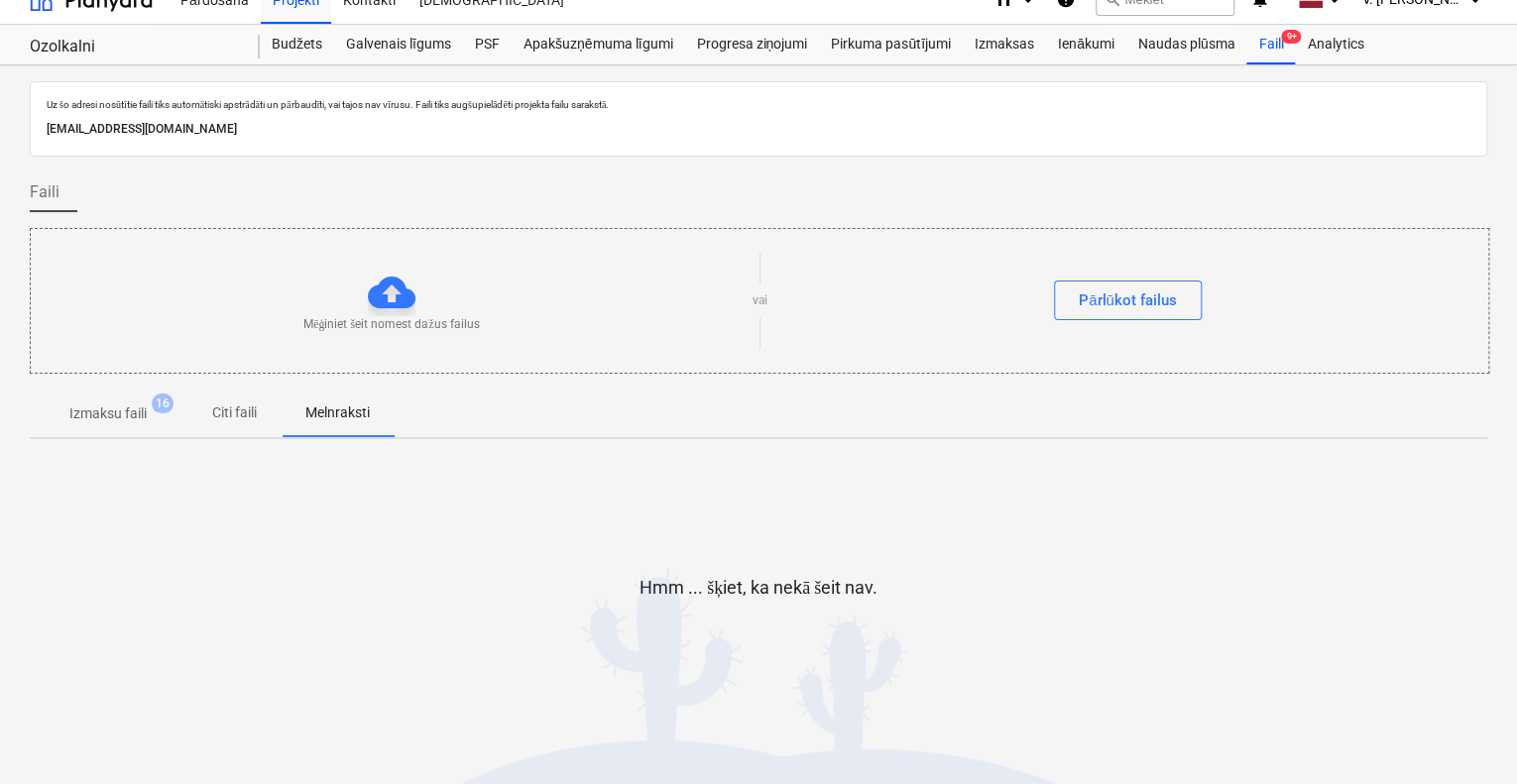 scroll, scrollTop: 24, scrollLeft: 0, axis: vertical 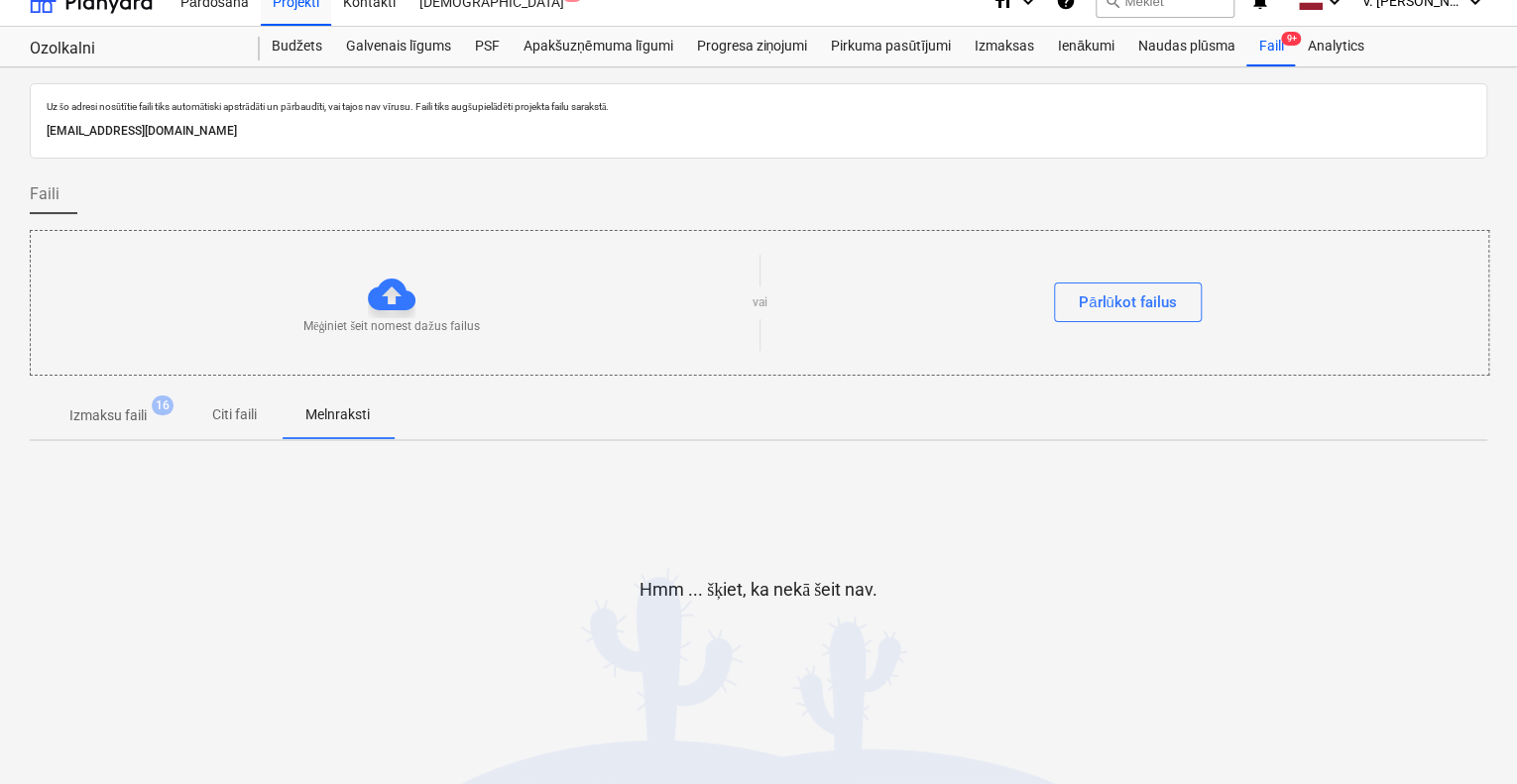 click on "Citi faili" at bounding box center [234, 414] 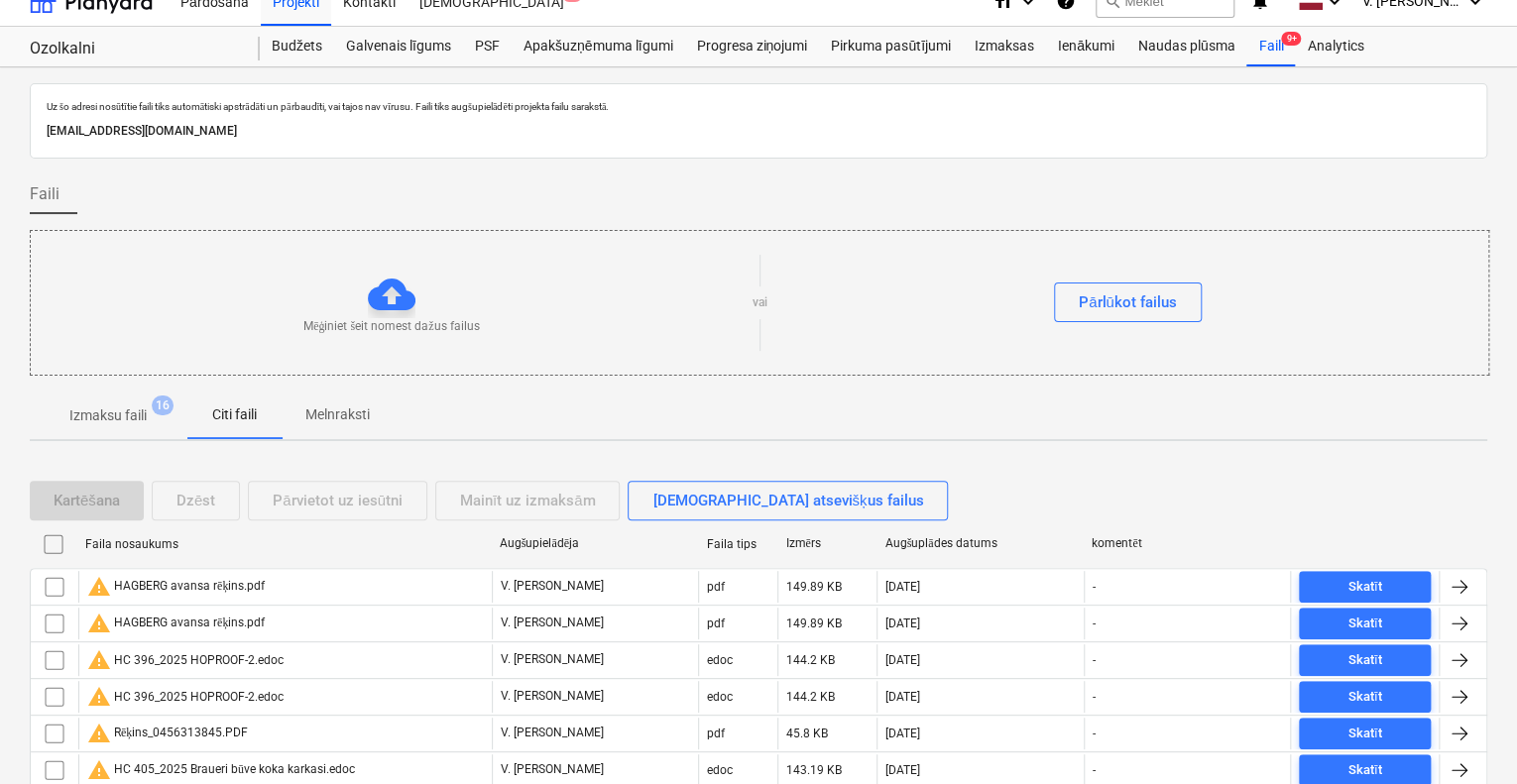 click on "Izmaksu faili 16" at bounding box center (108, 415) 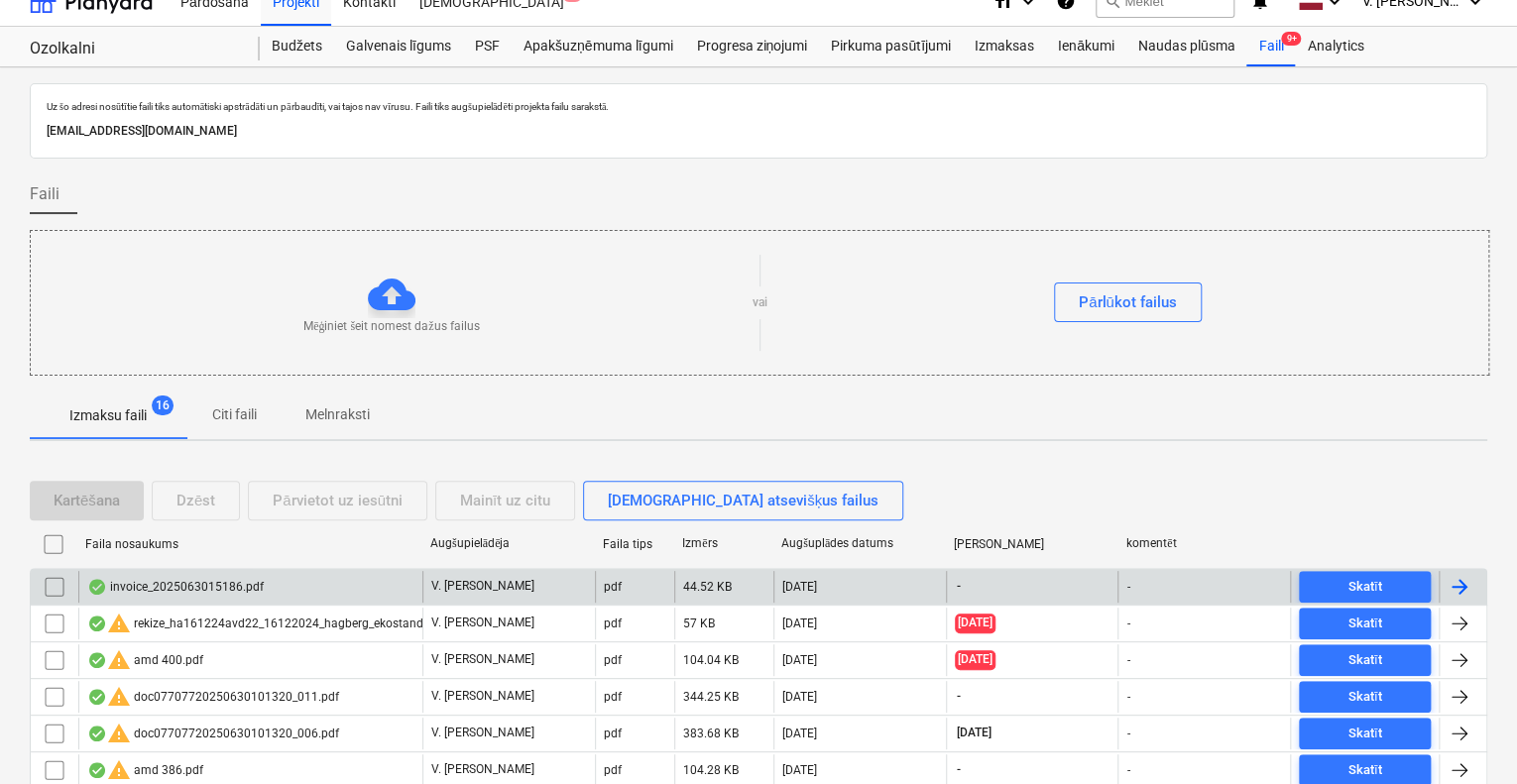 click on "invoice_2025063015186.pdf" at bounding box center (250, 587) 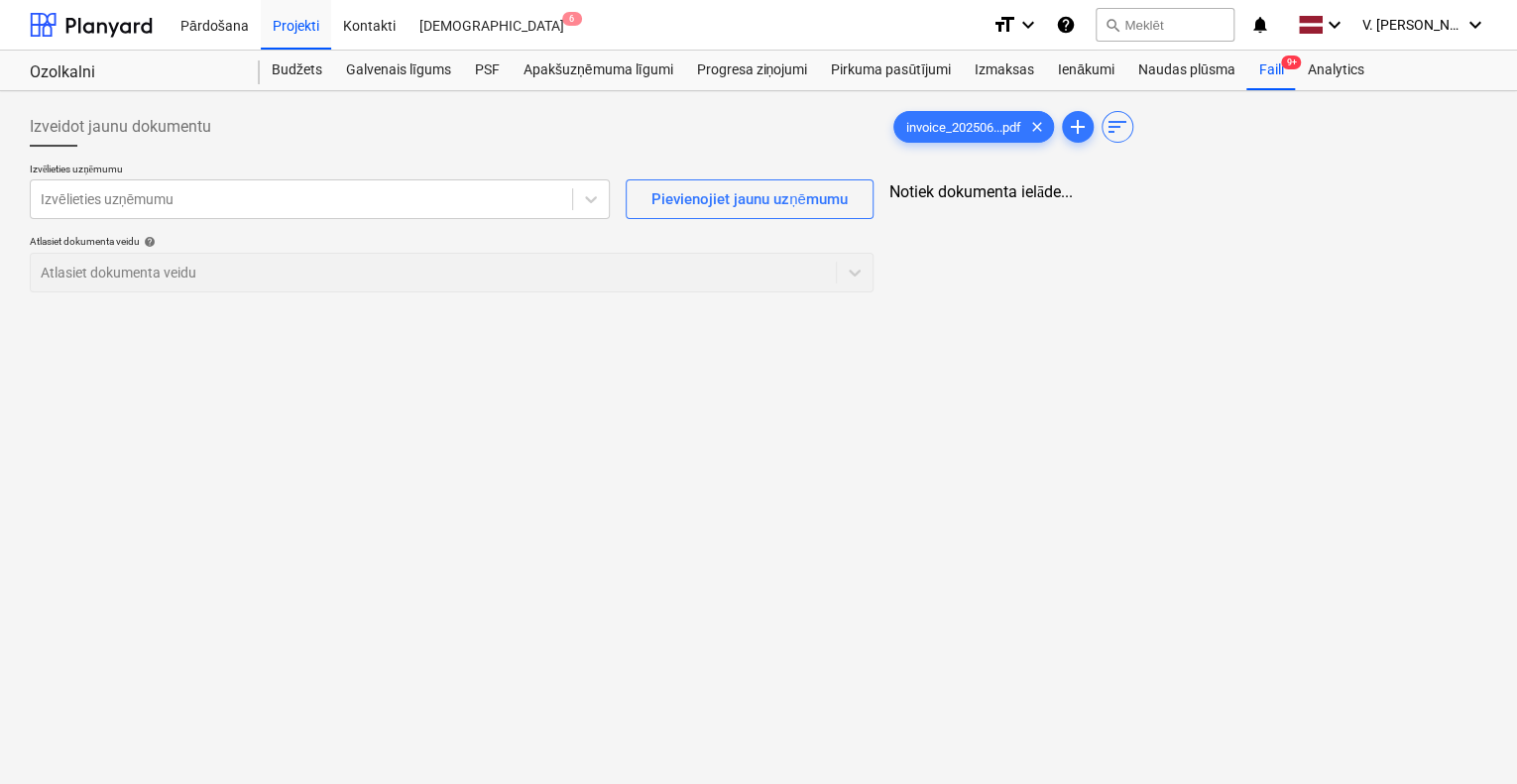 scroll, scrollTop: 0, scrollLeft: 0, axis: both 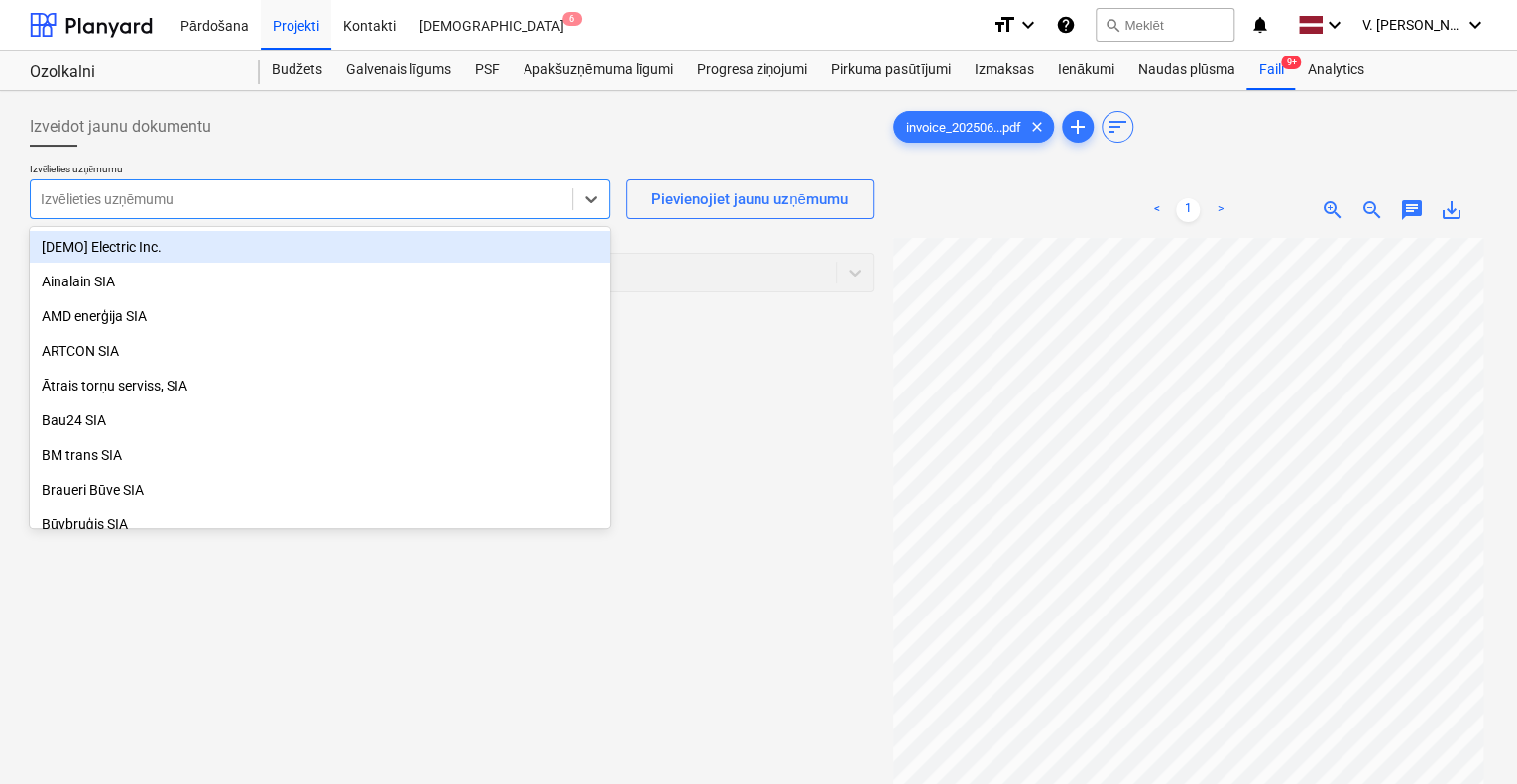 click at bounding box center (301, 199) 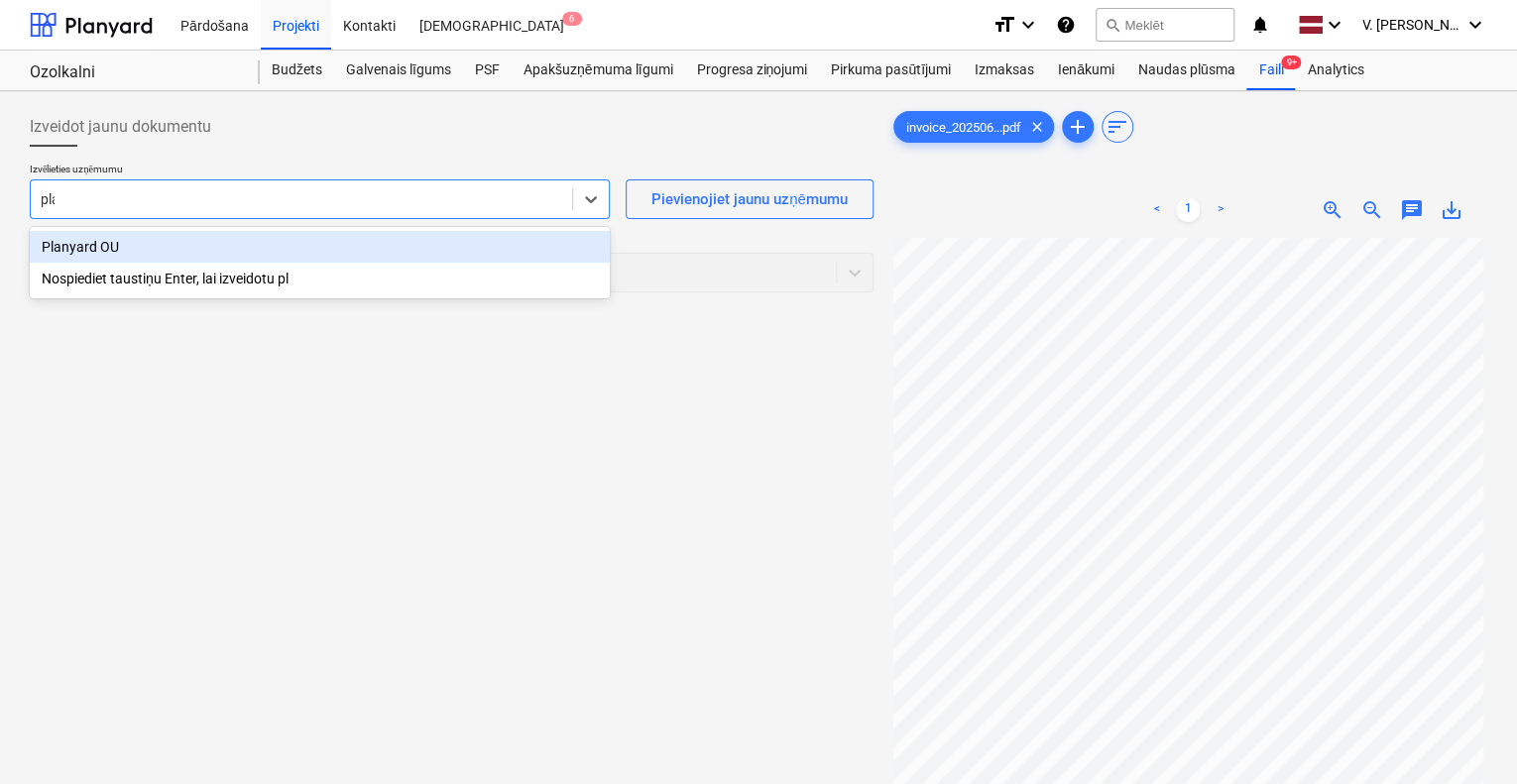 type on "plan" 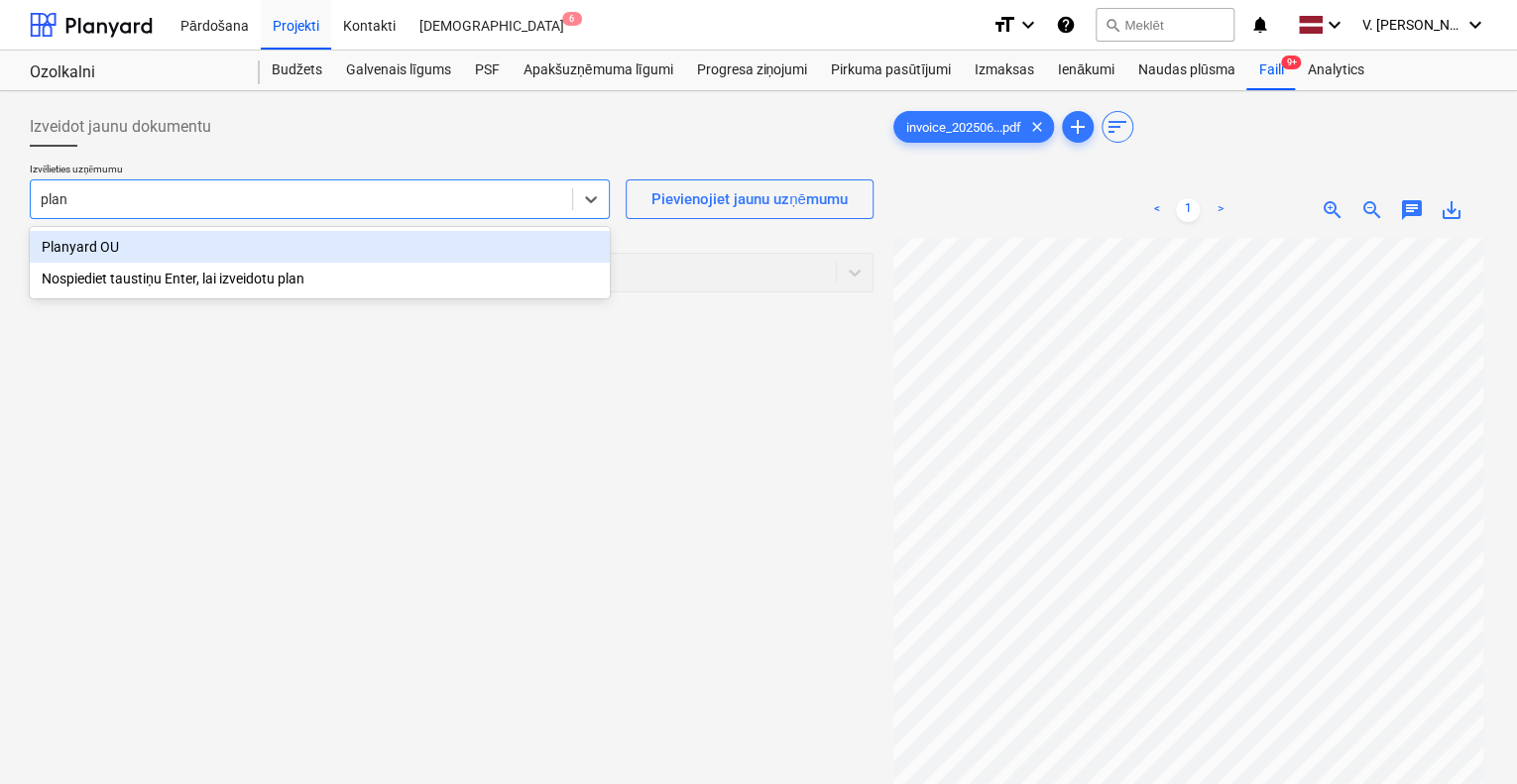 click on "Planyard OU" at bounding box center [319, 247] 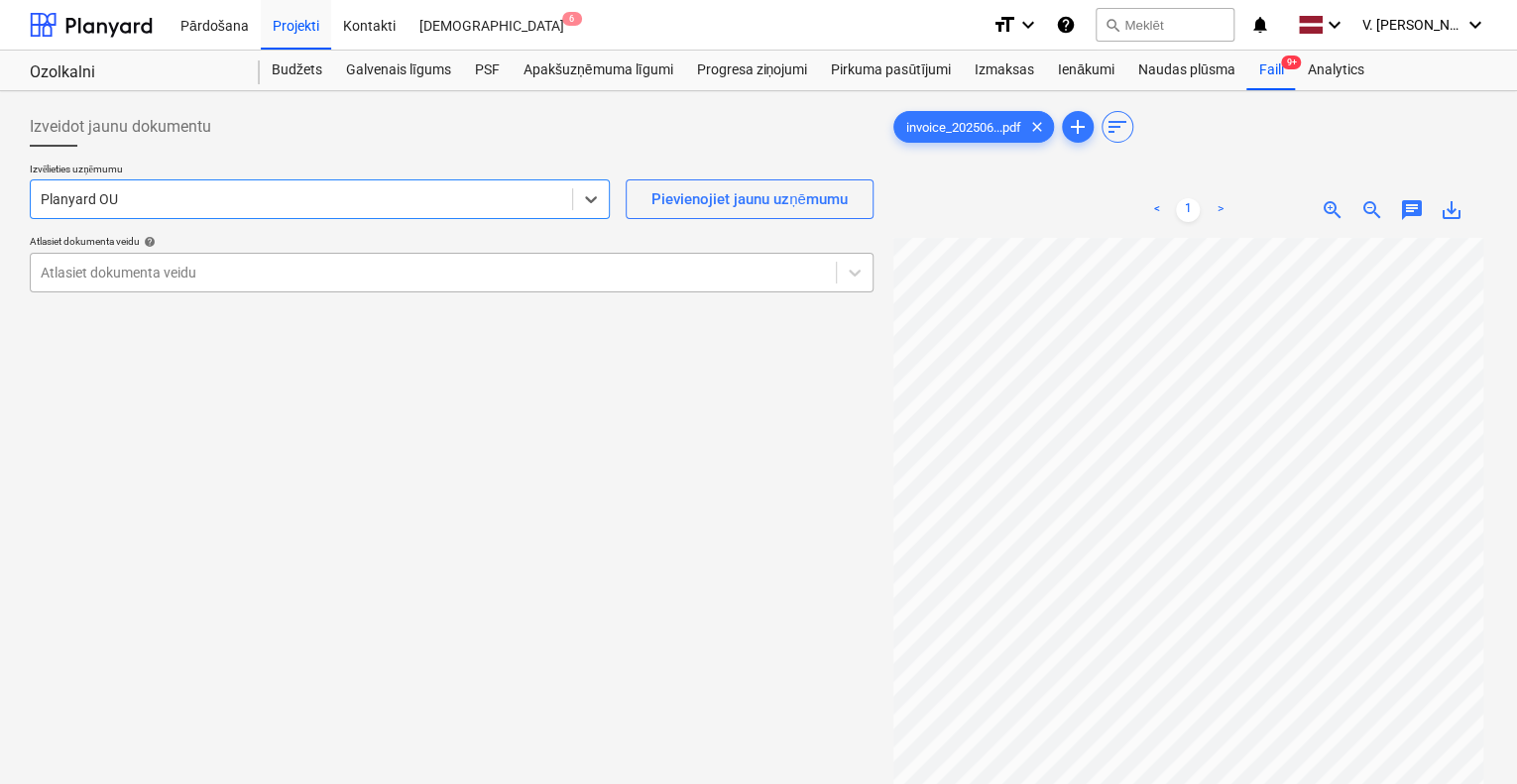 click at bounding box center (433, 273) 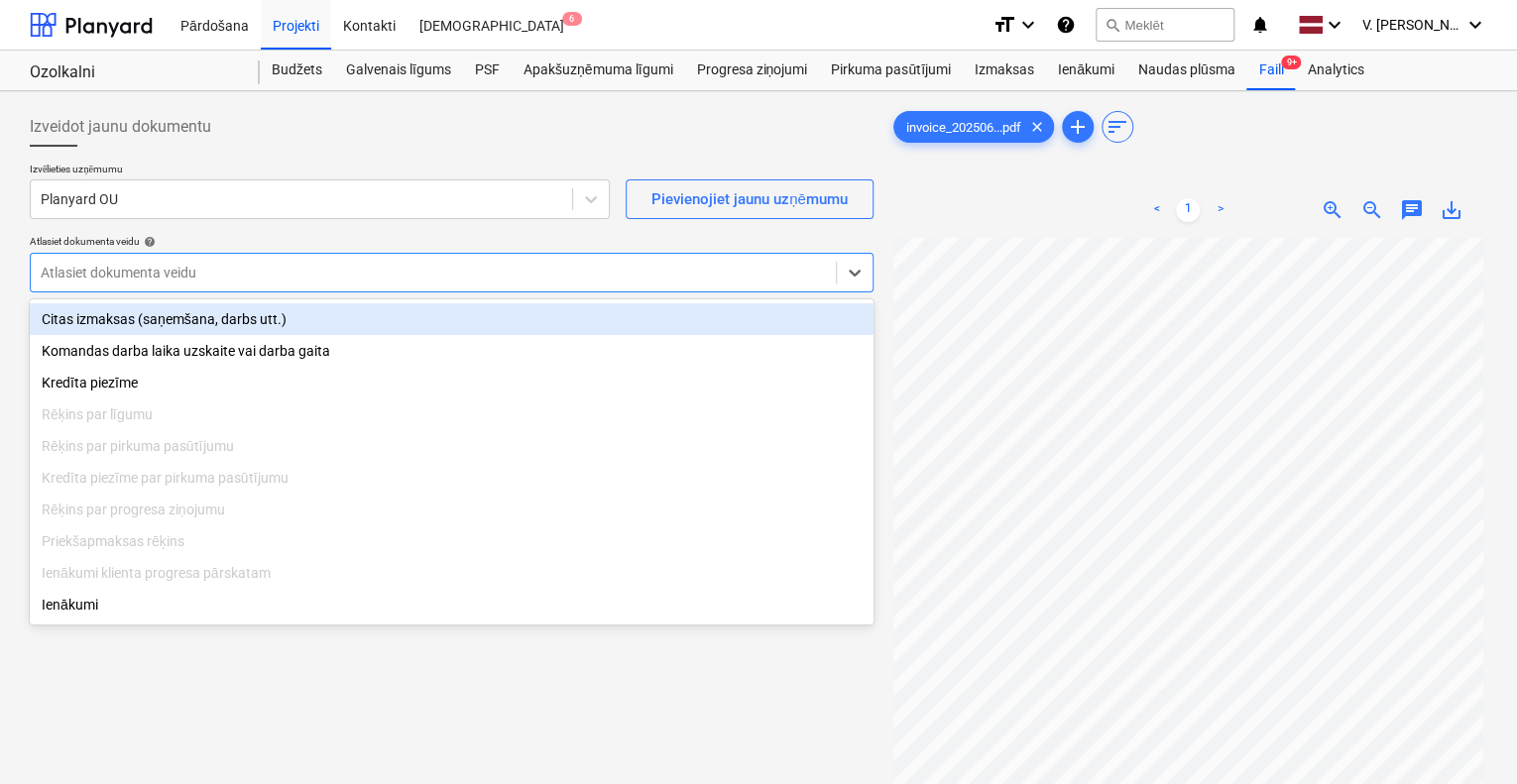 click on "Citas izmaksas (saņemšana, darbs utt.)" at bounding box center [451, 319] 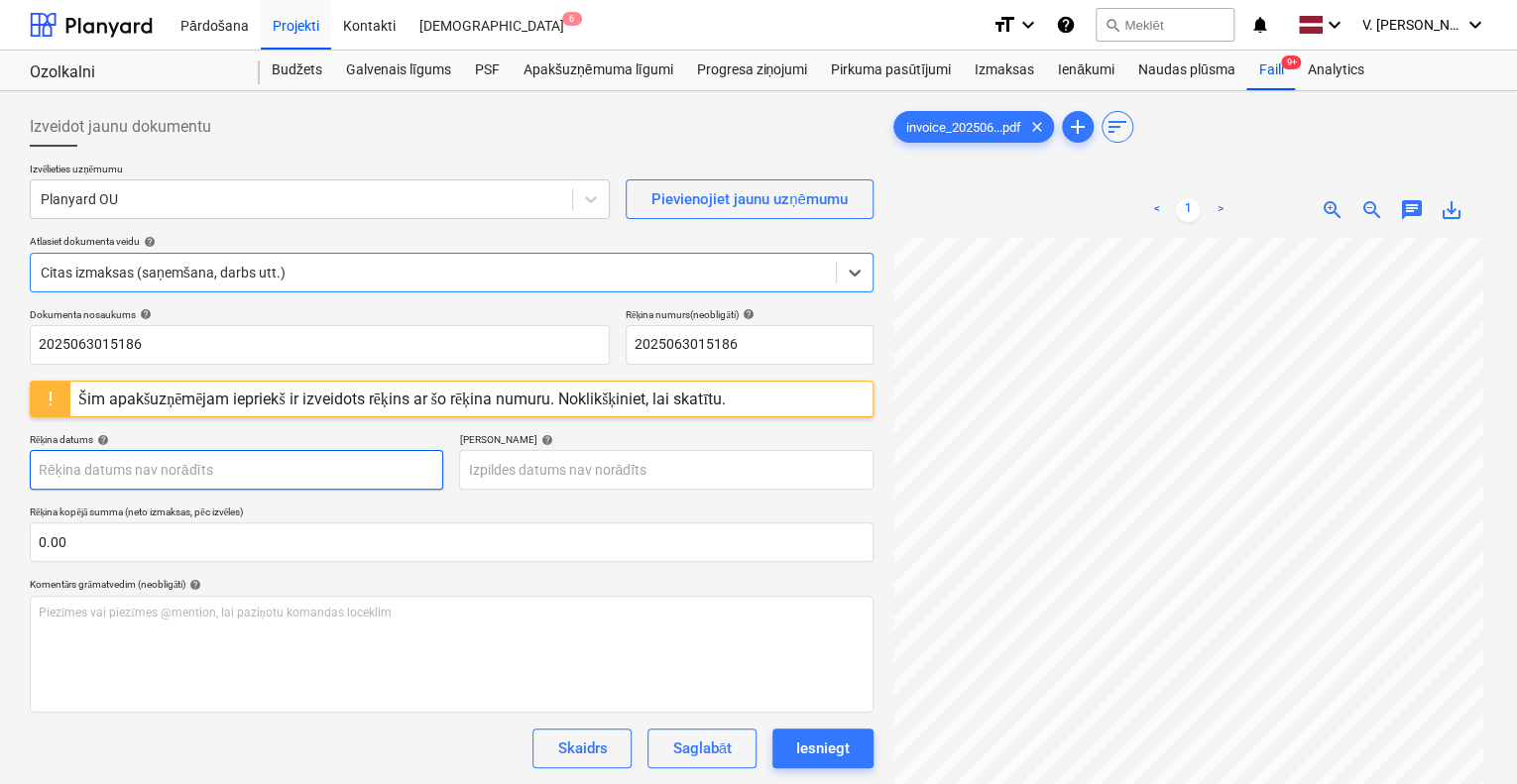click on "Pārdošana Projekti Kontakti Iesūtne 6 format_size keyboard_arrow_down help search Meklēt notifications 0 keyboard_arrow_down V. Filipčenko keyboard_arrow_down Ozolkalni [PERSON_NAME] līgums PSF Apakšuzņēmuma līgumi Progresa ziņojumi Pirkuma pasūtījumi Izmaksas Ienākumi Naudas plūsma Faili 9+ Analytics Izveidot jaunu dokumentu Izvēlieties uzņēmumu Planyard OU   Pievienojiet jaunu uzņēmumu Atlasiet dokumenta veidu help option Citas izmaksas (saņemšana, darbs utt.), selected.   Select is focused ,type to refine list, press Down to open the menu,  Citas izmaksas (saņemšana, darbs utt.) Dokumenta nosaukums help 2025063015186 Rēķina numurs  (neobligāti) help 2025063015186 Šim apakšuzņēmējam iepriekš ir izveidots rēķins ar šo rēķina numuru. Noklikšķiniet, lai skatītu. Rēķina datums help Press the down arrow key to interact with the calendar and
select a date. Press the question mark key to get the keyboard shortcuts for changing dates. Termiņš help 0.00 help" at bounding box center [758, 392] 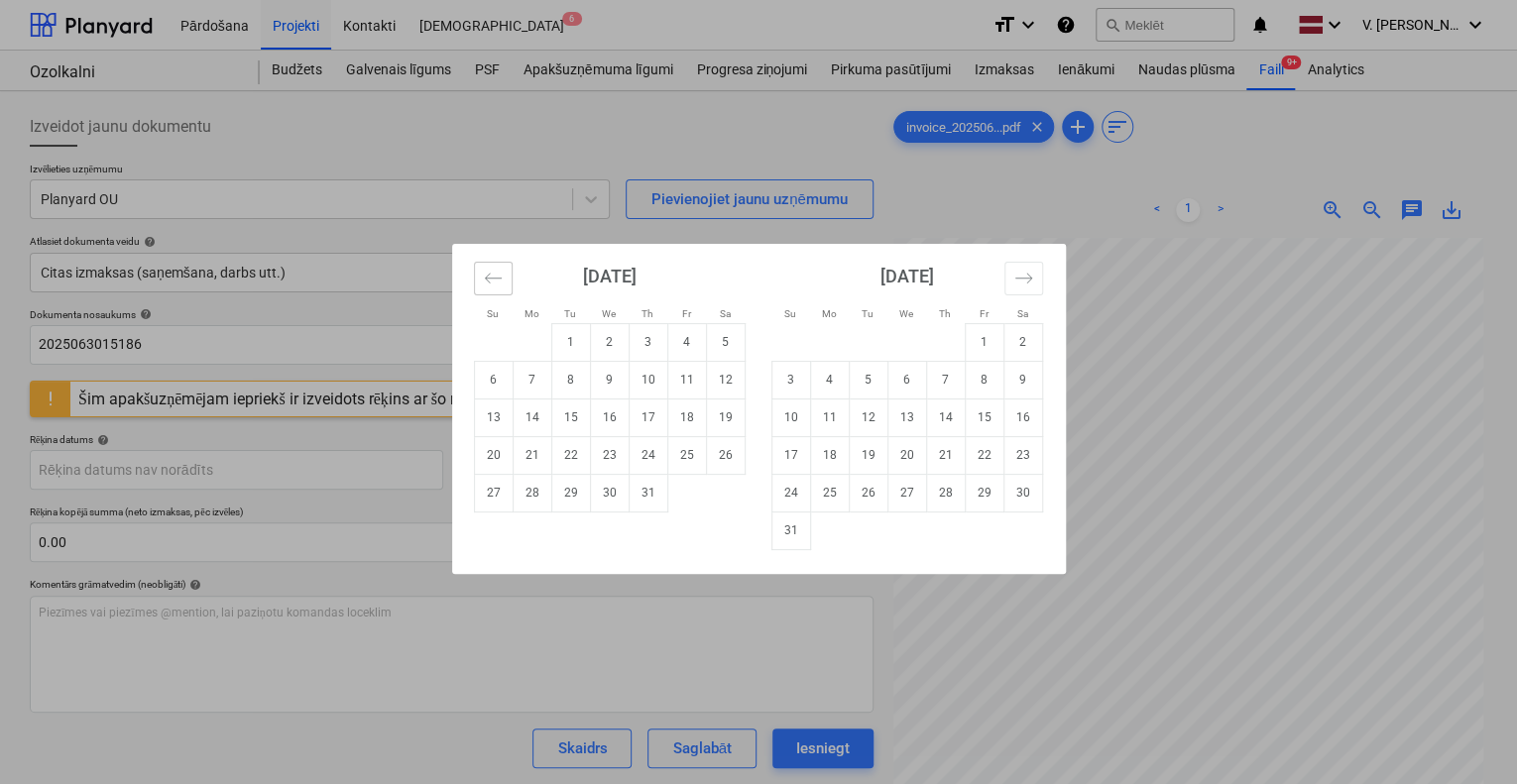 click 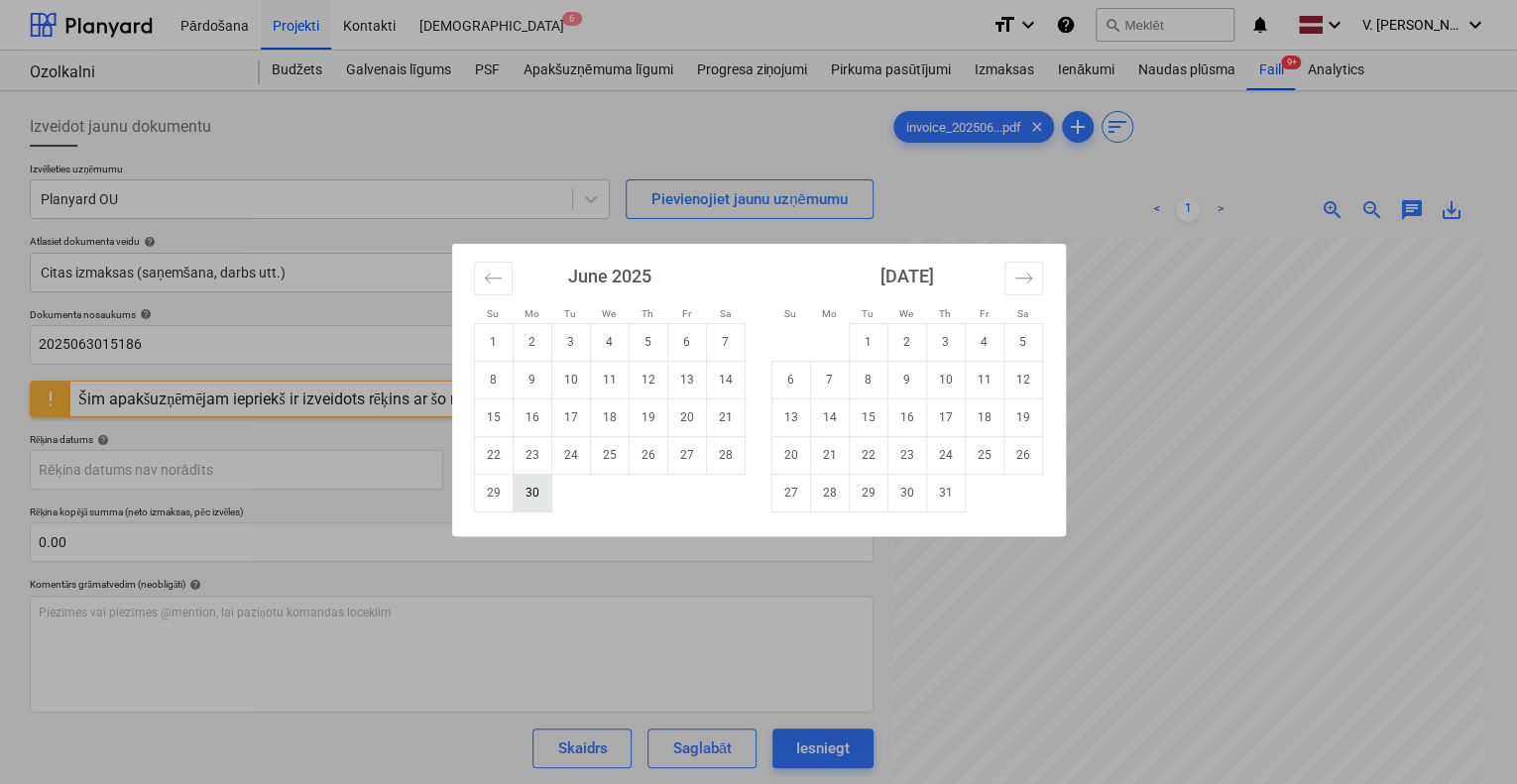 click on "30" at bounding box center (531, 493) 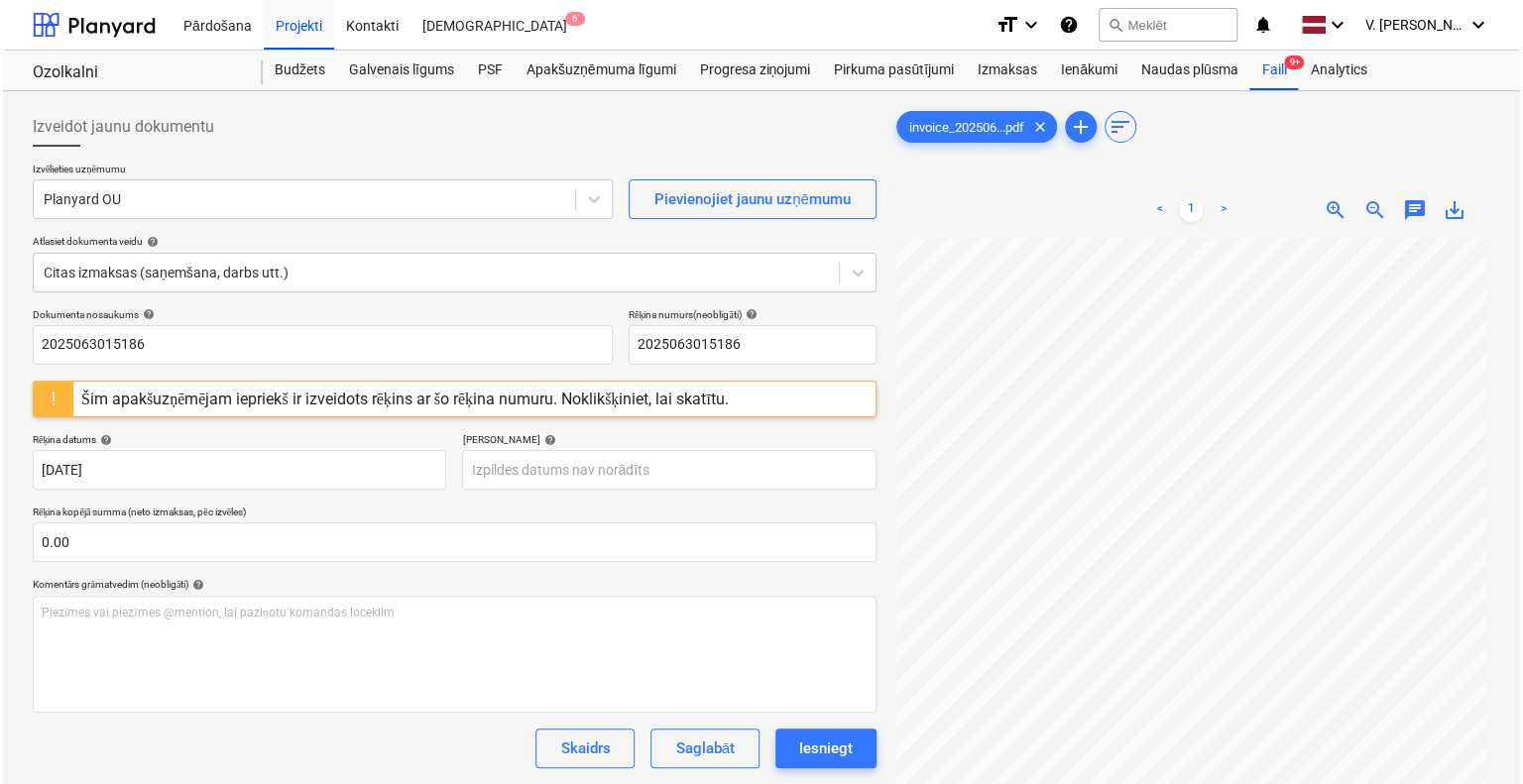 scroll, scrollTop: 0, scrollLeft: 0, axis: both 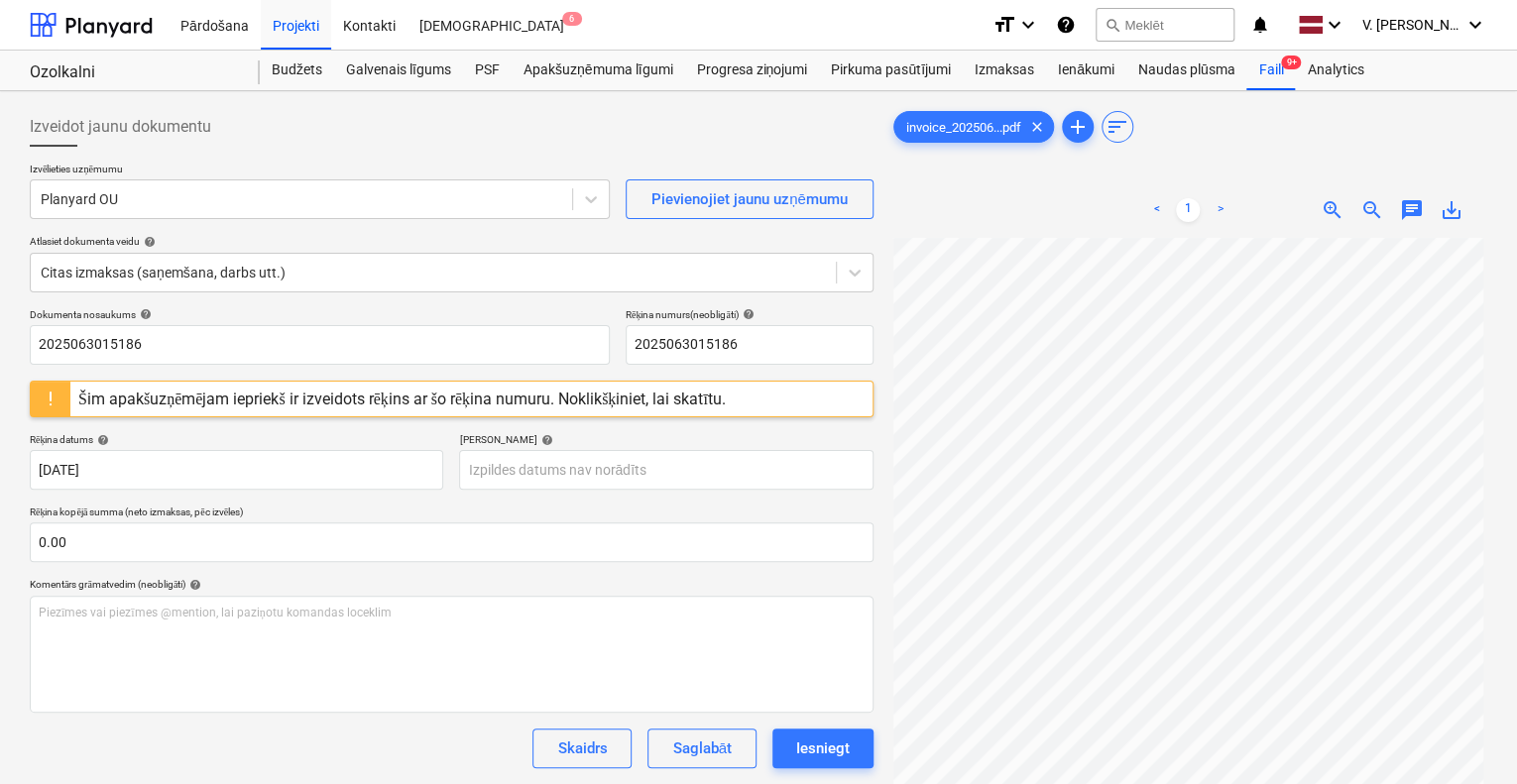 click on "Šim apakšuzņēmējam iepriekš ir izveidots rēķins ar šo rēķina numuru. Noklikšķiniet, lai skatītu." at bounding box center (402, 398) 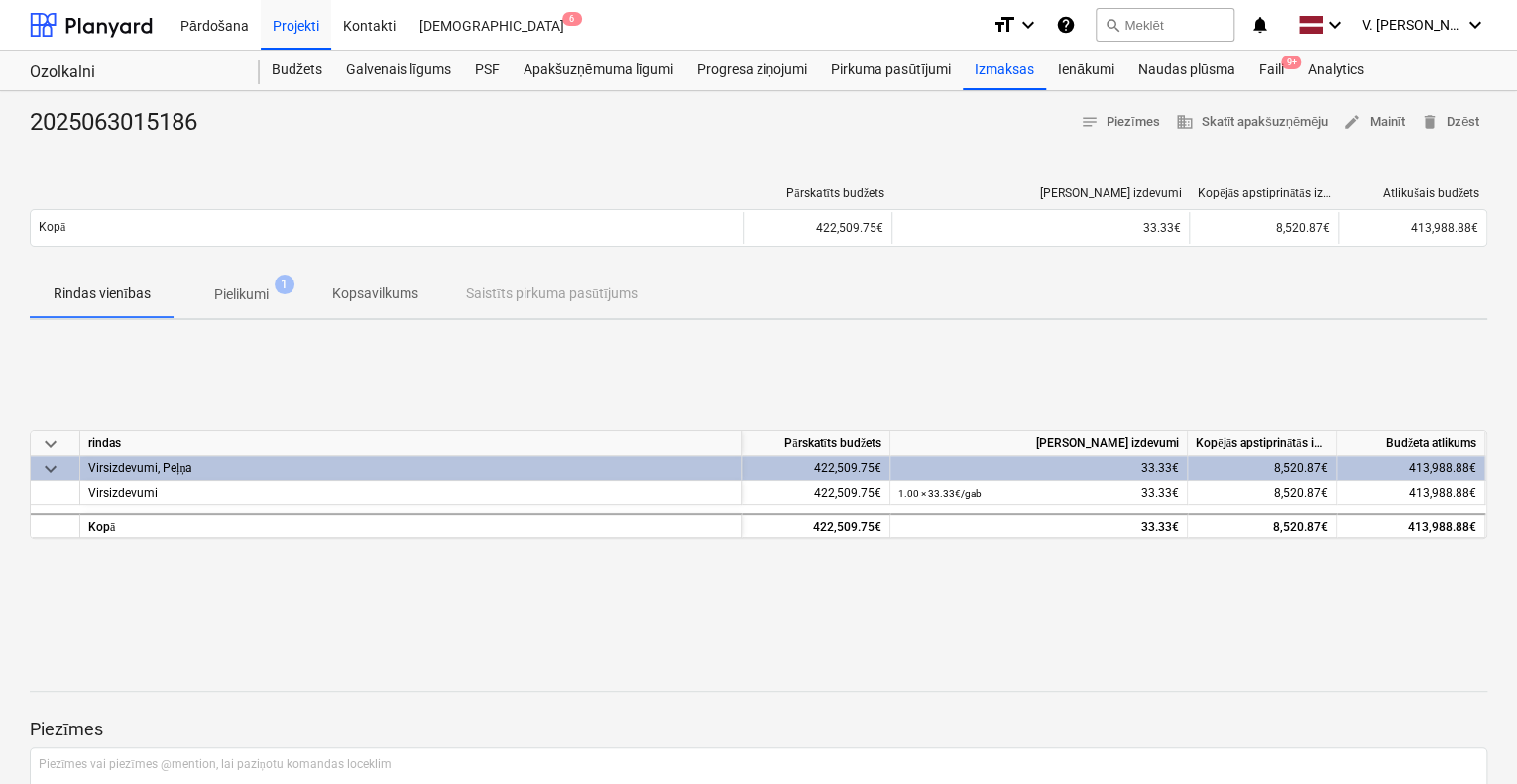 click on "Pielikumi" at bounding box center [241, 294] 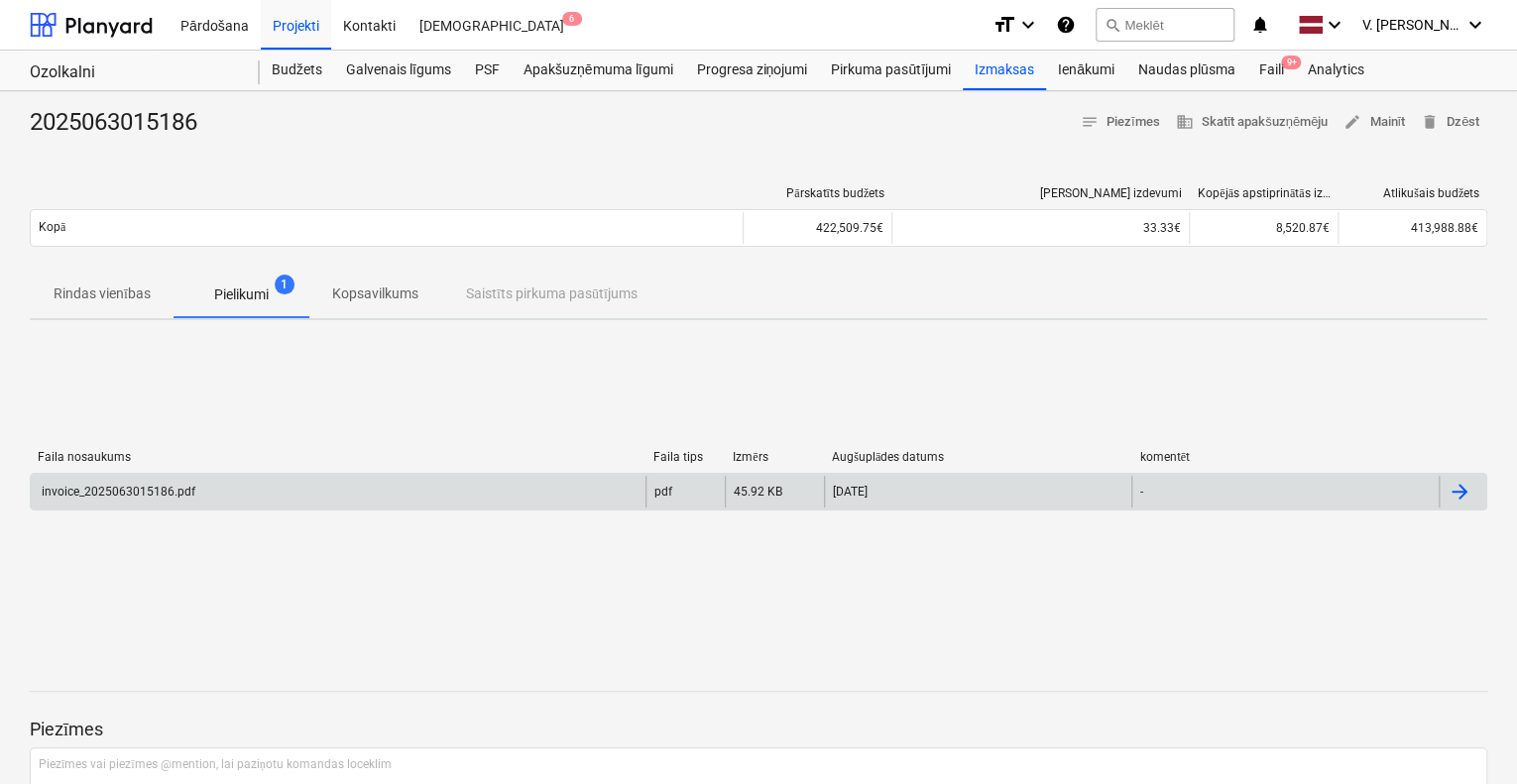 click on "invoice_2025063015186.pdf" at bounding box center [338, 492] 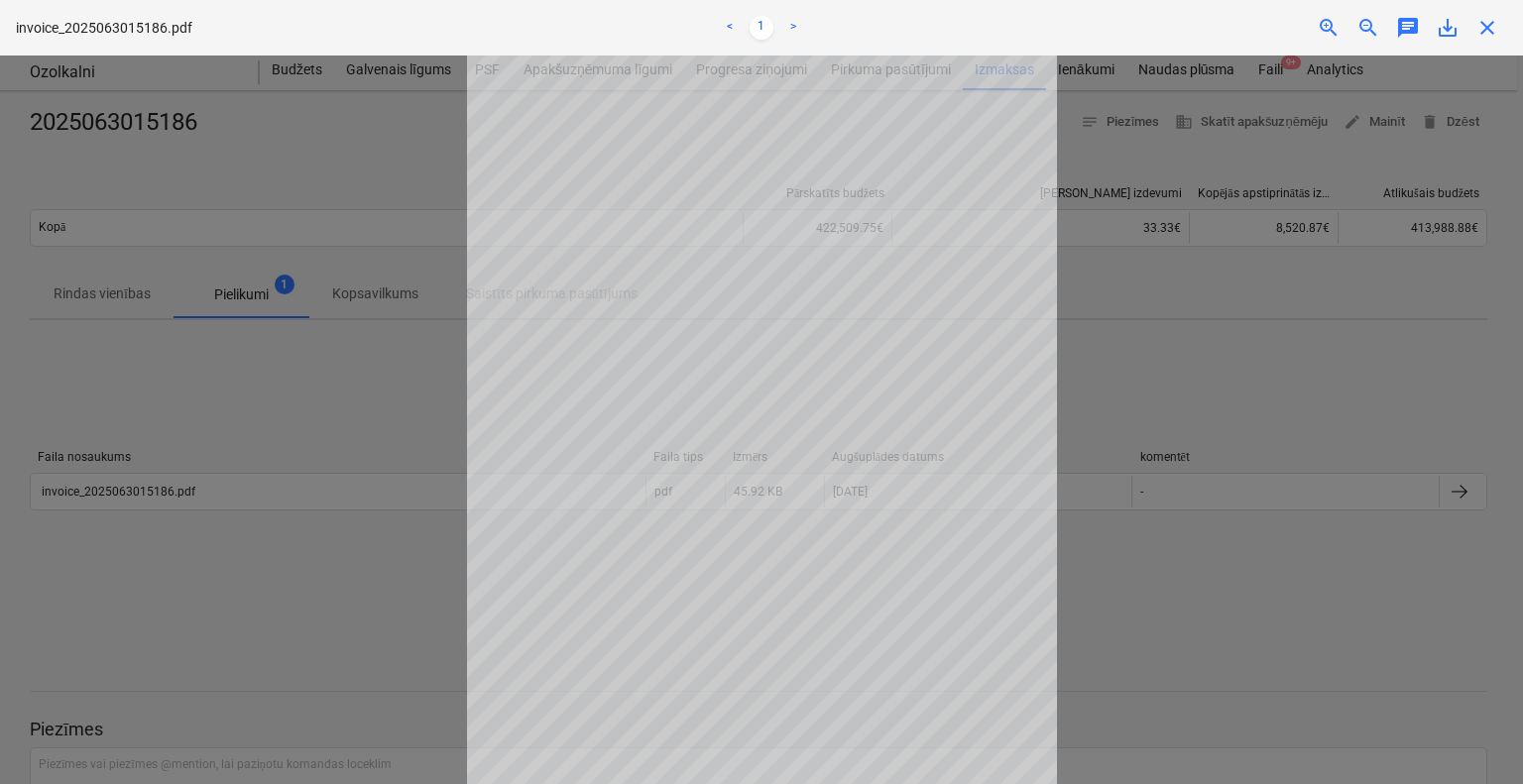 click at bounding box center (762, 419) 